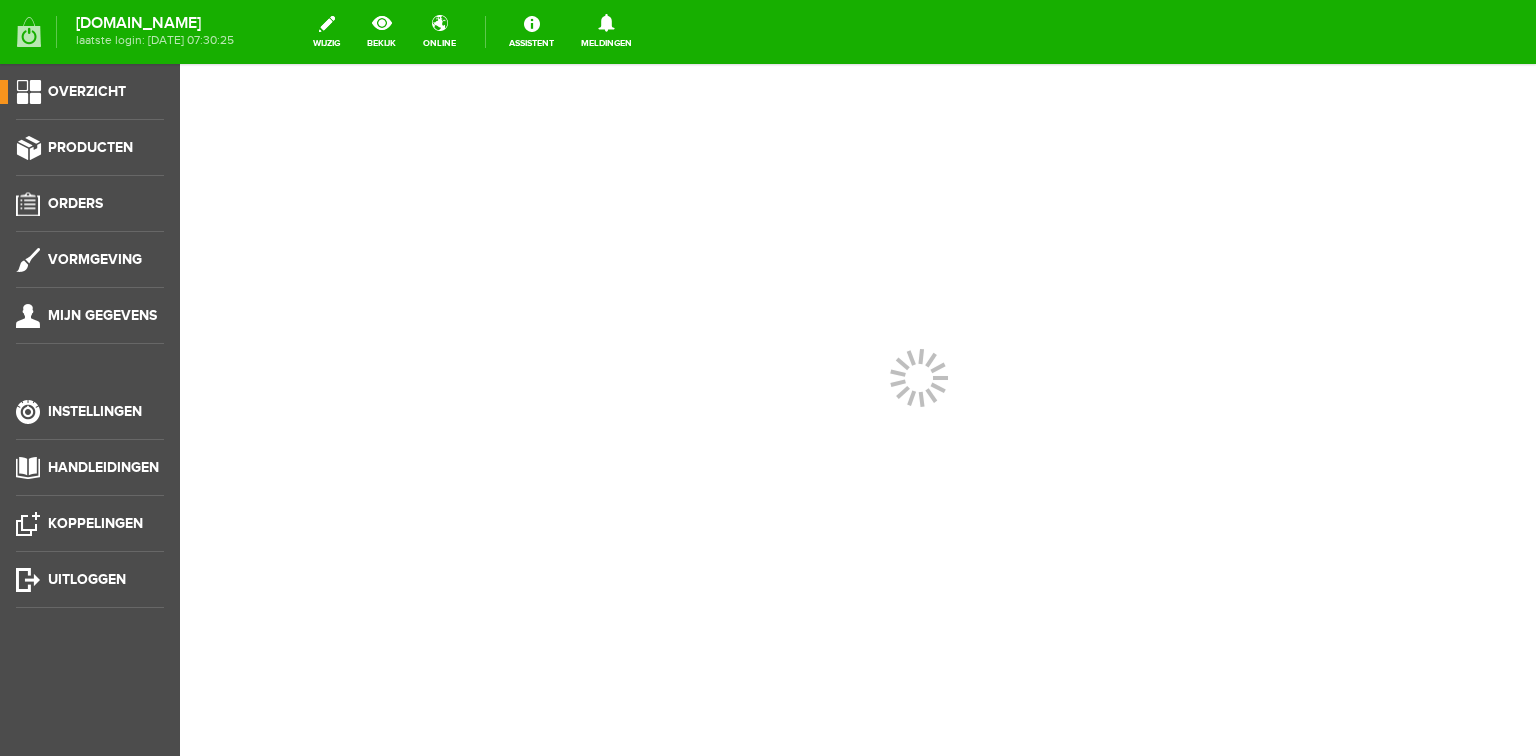 scroll, scrollTop: 0, scrollLeft: 0, axis: both 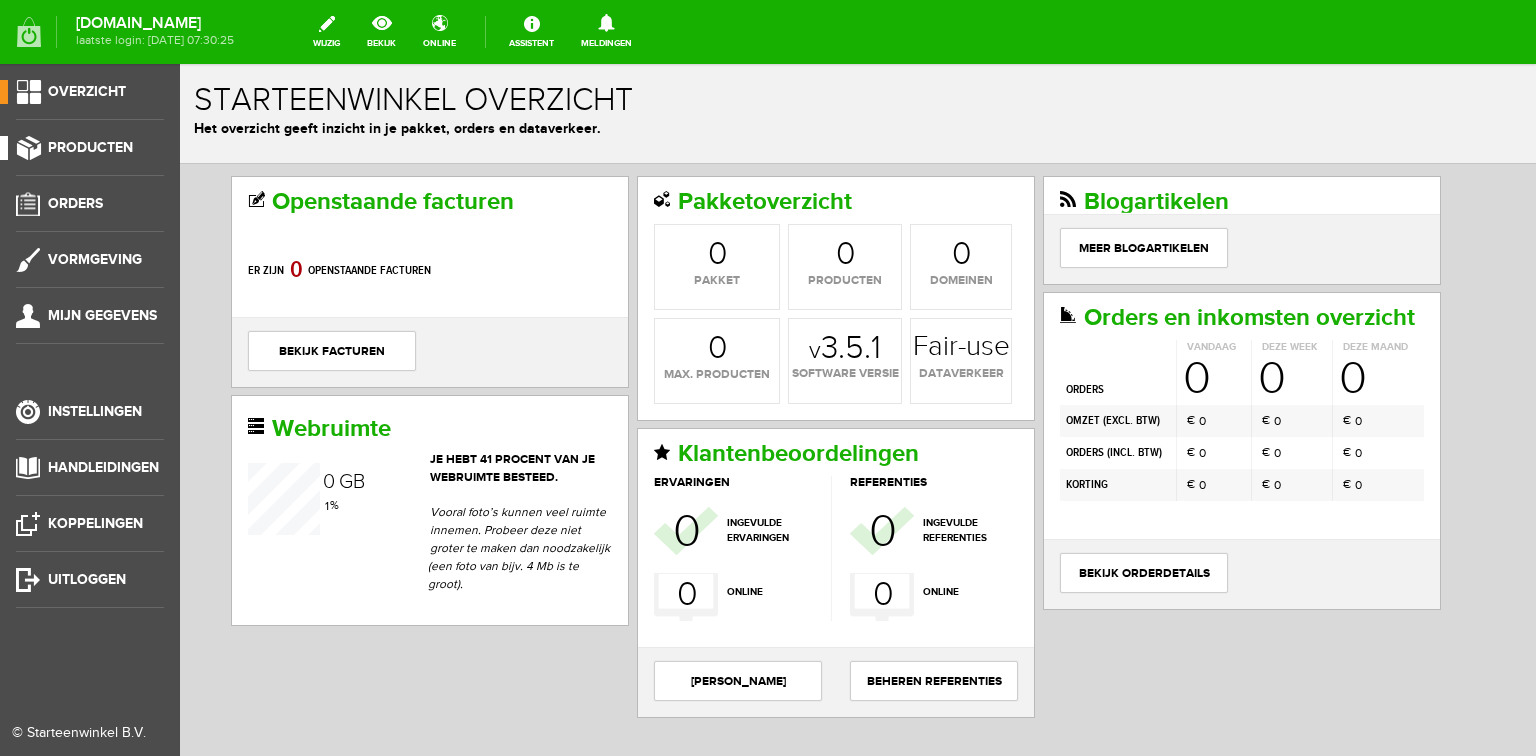 click on "Producten" at bounding box center (90, 147) 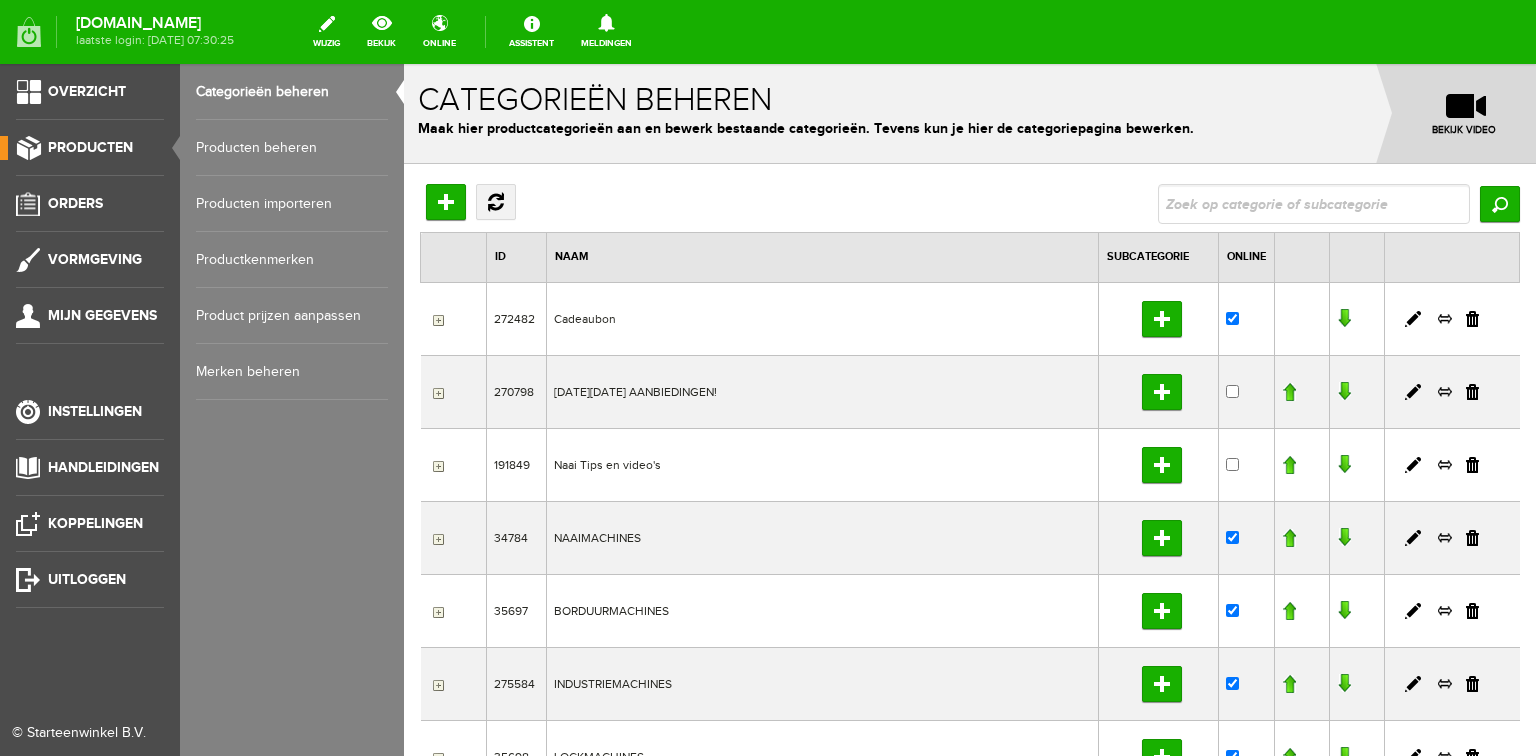 scroll, scrollTop: 0, scrollLeft: 0, axis: both 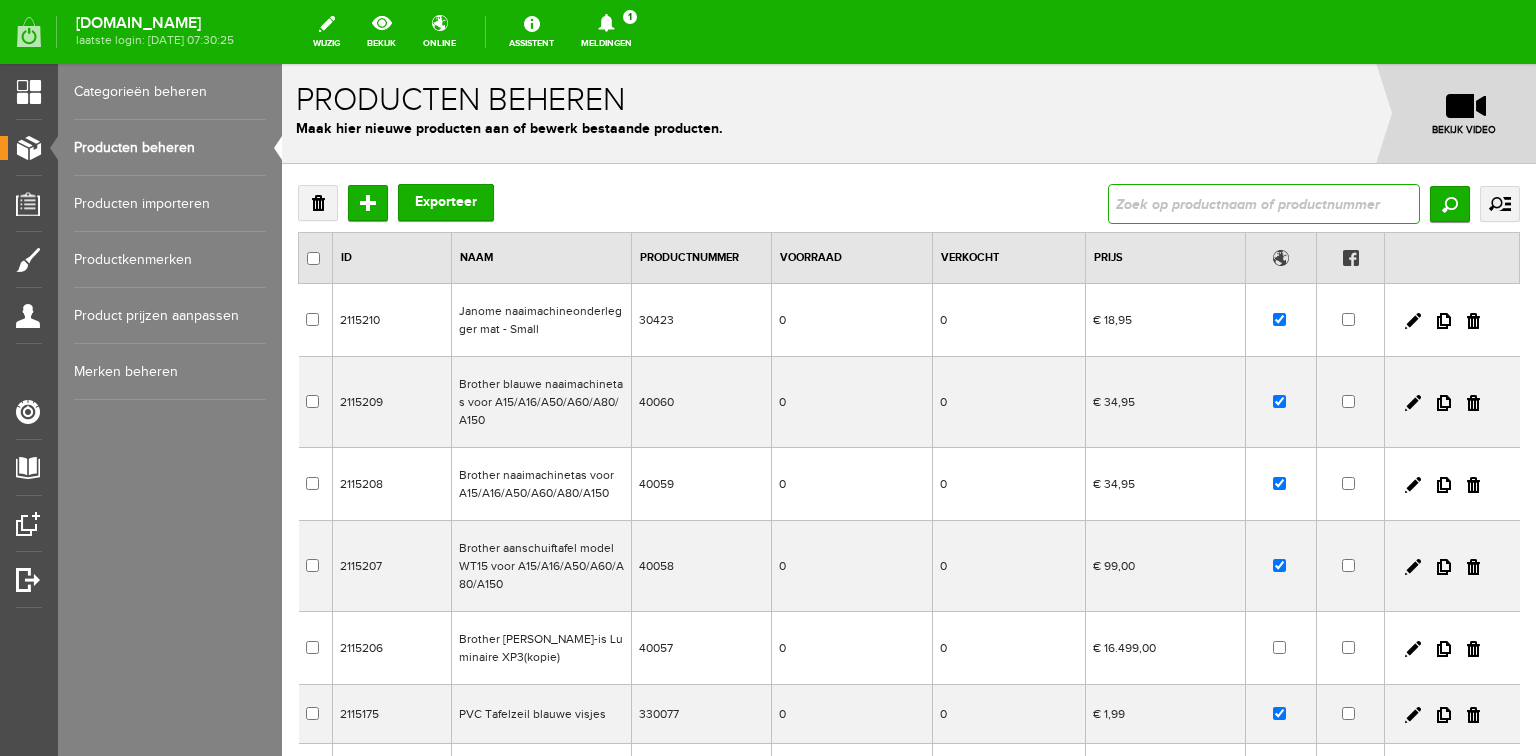 click at bounding box center [1264, 204] 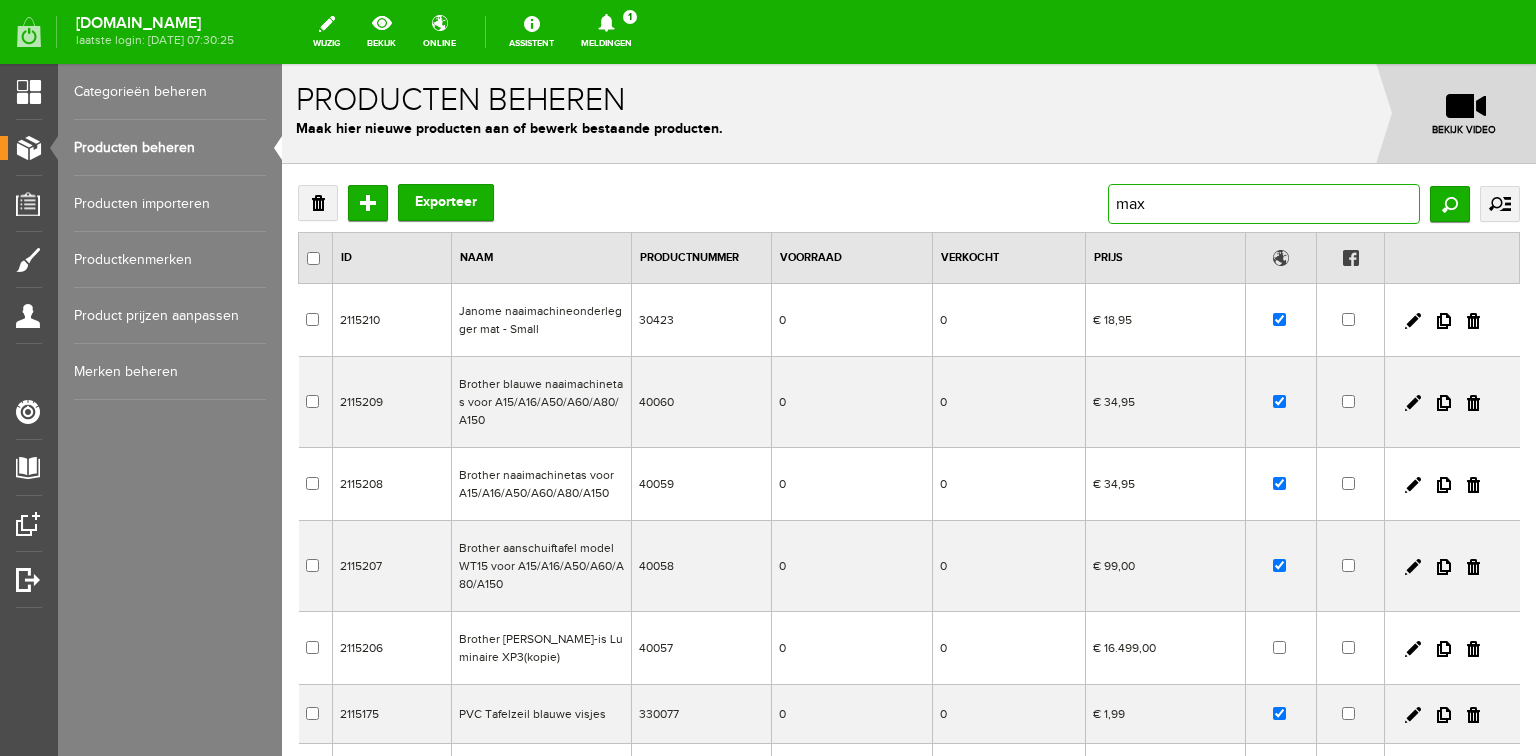 type on "maxi" 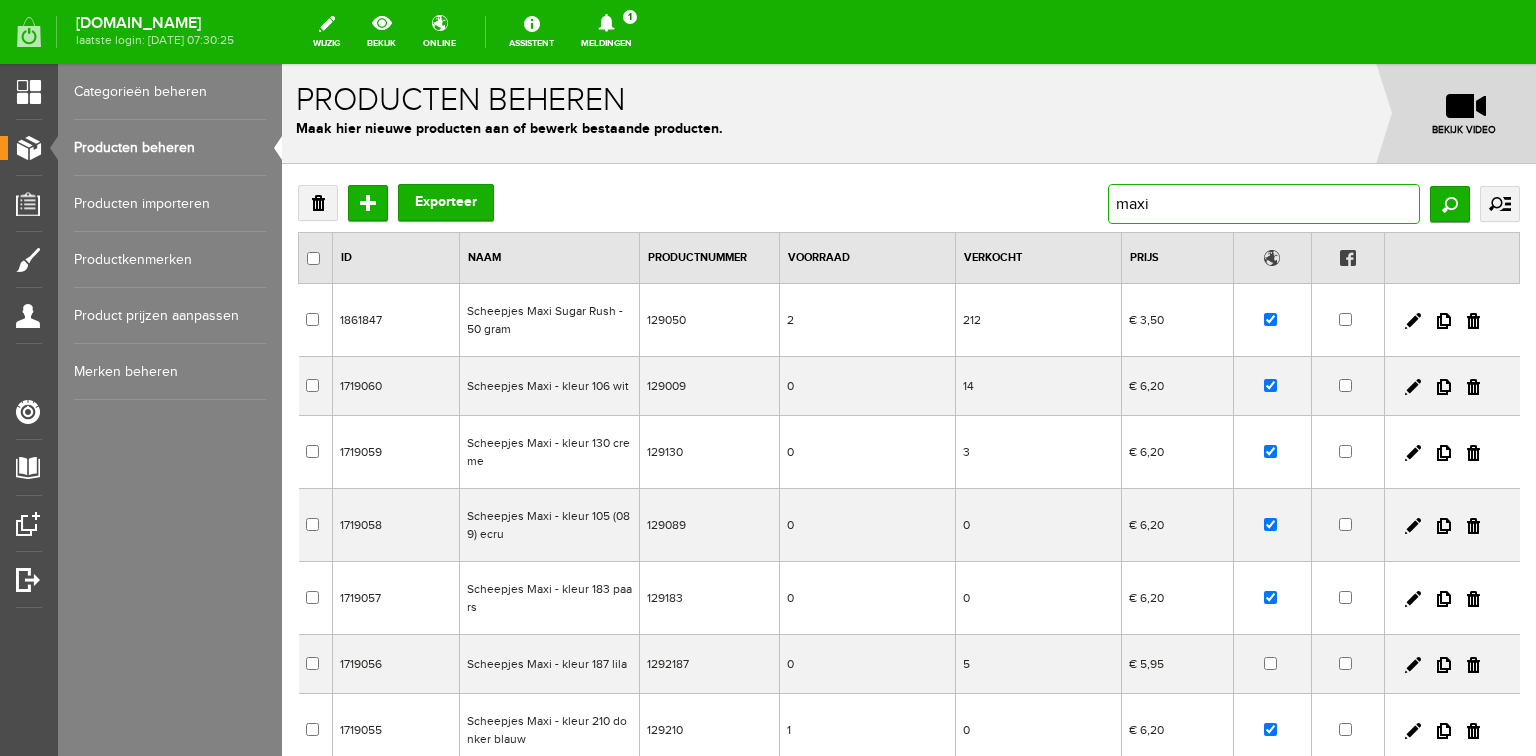 click on "maxi" at bounding box center [1264, 204] 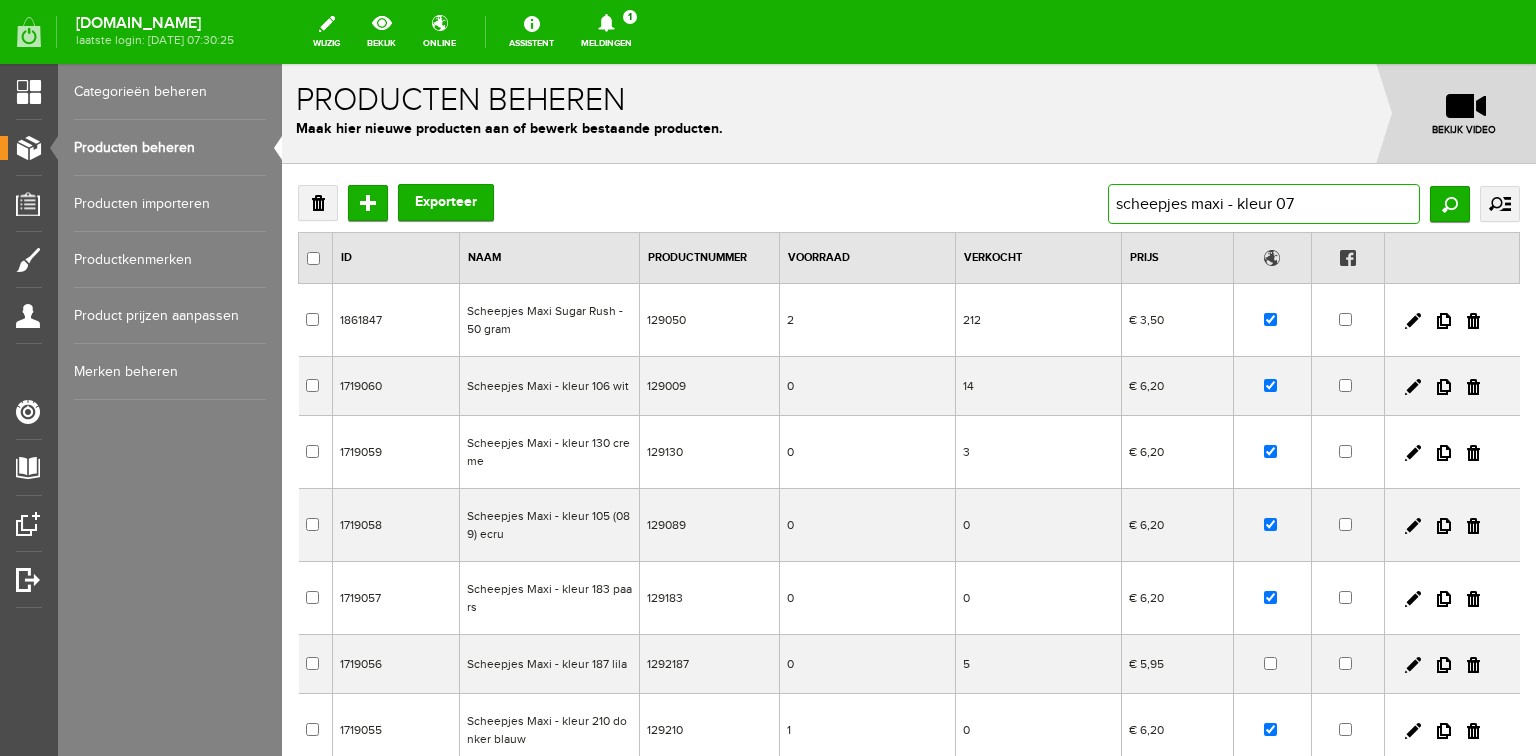 type on "scheepjes maxi - kleur 074" 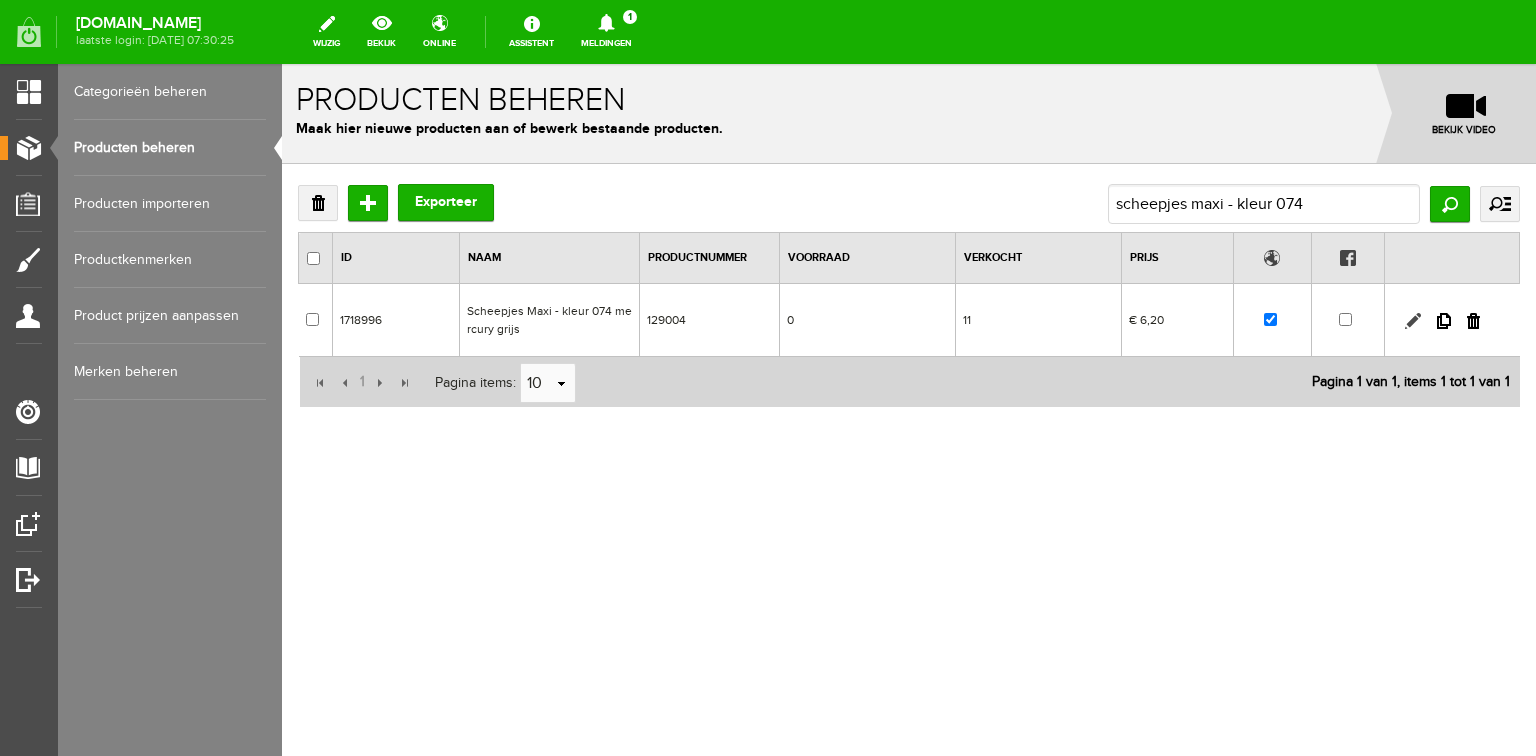 click at bounding box center (1413, 321) 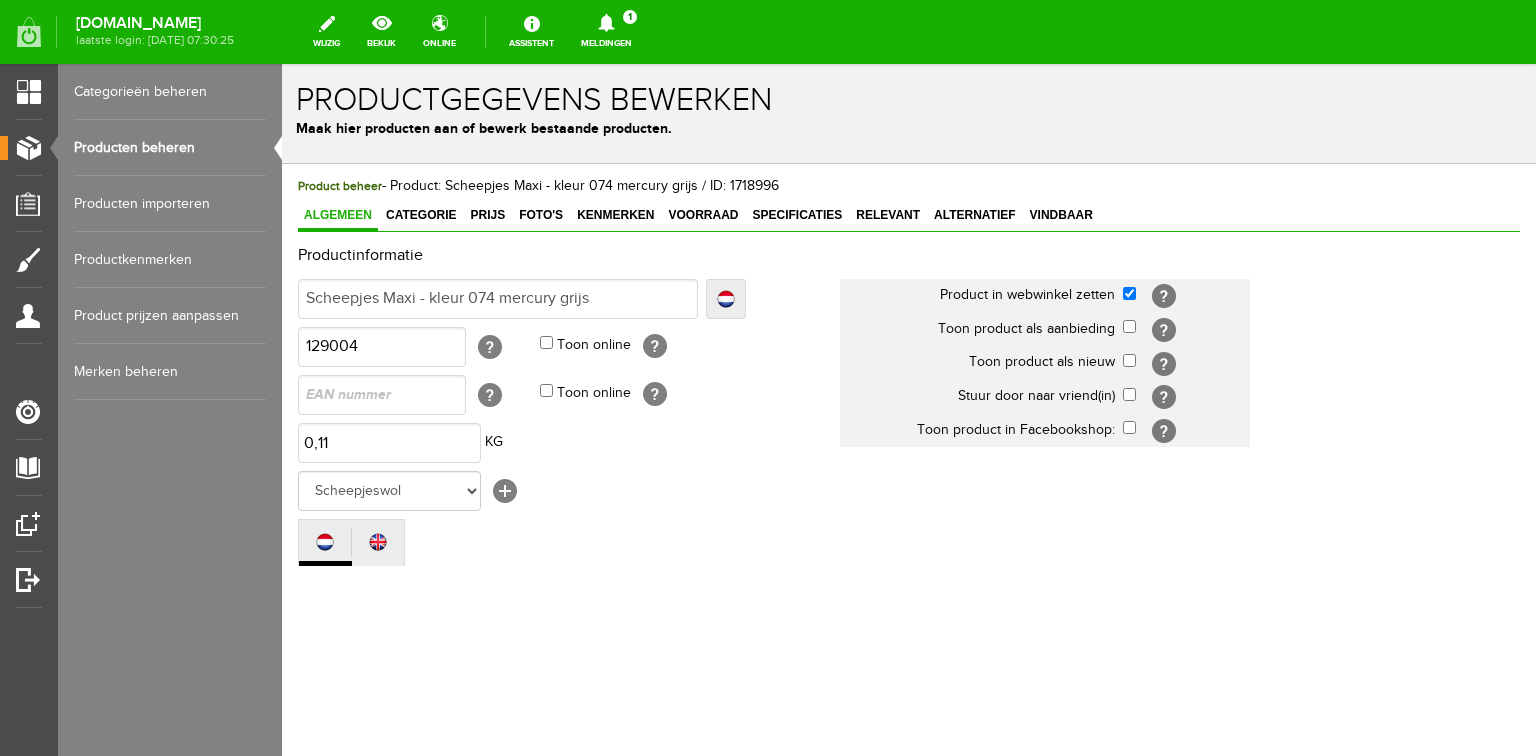 scroll, scrollTop: 0, scrollLeft: 0, axis: both 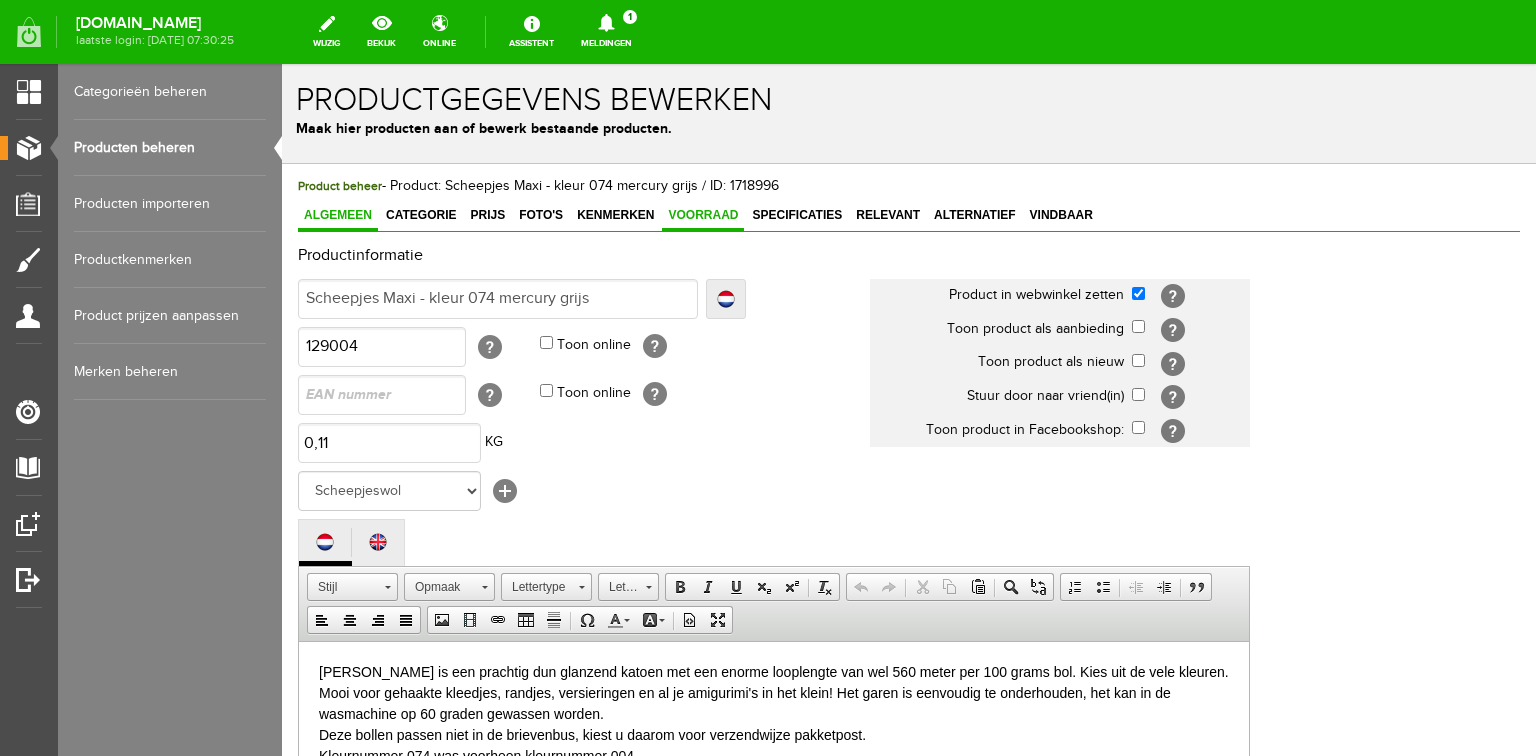 click on "Voorraad" at bounding box center [703, 215] 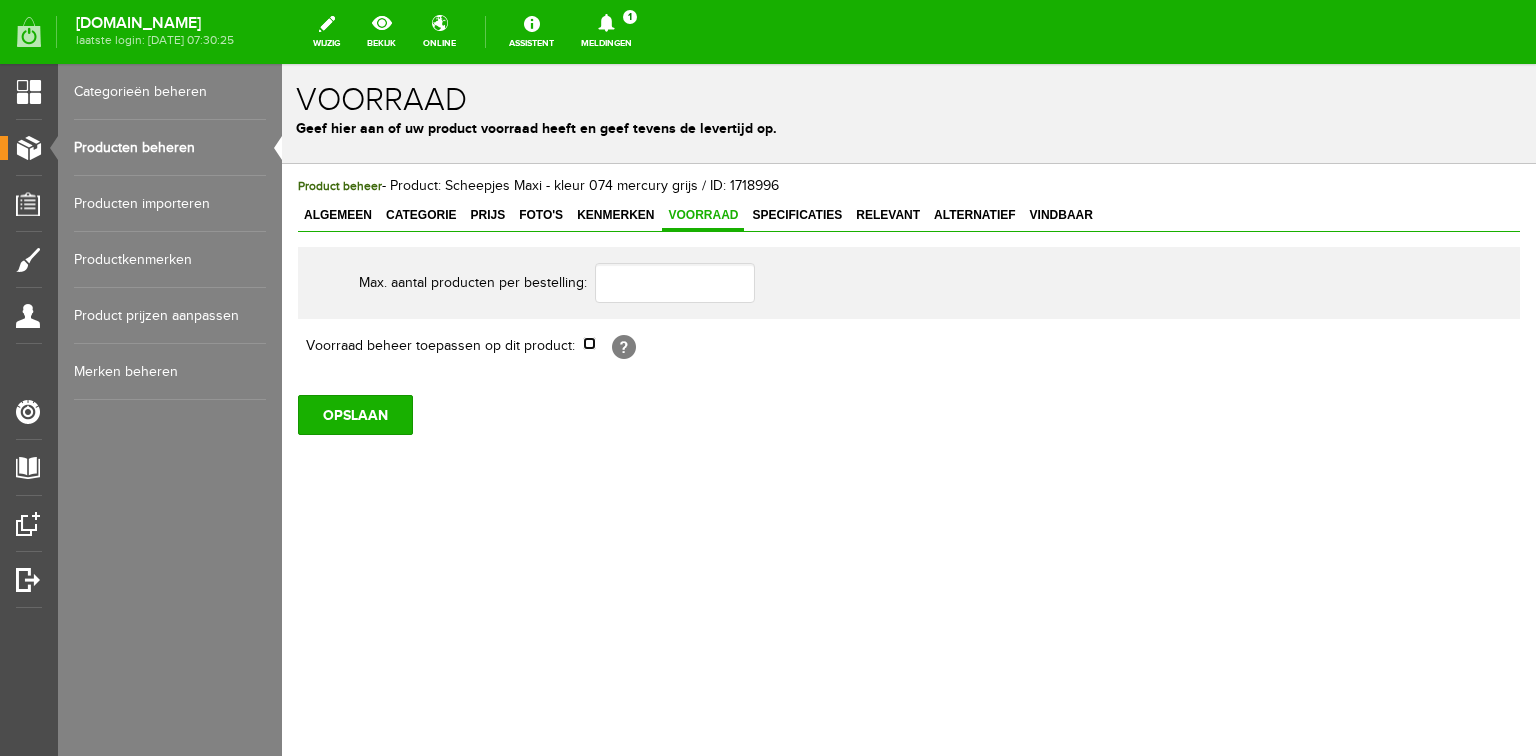click at bounding box center [589, 343] 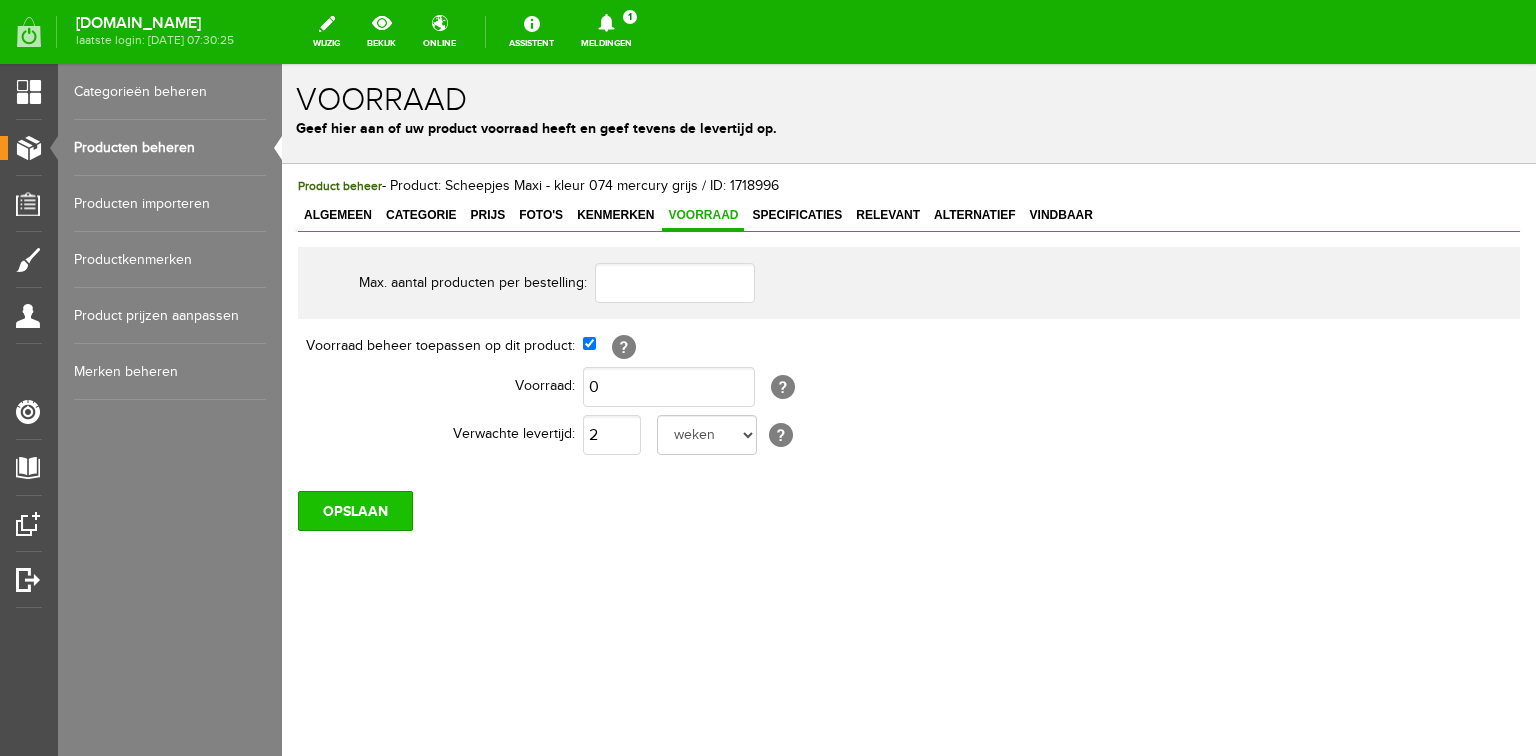 click on "OPSLAAN" at bounding box center [355, 511] 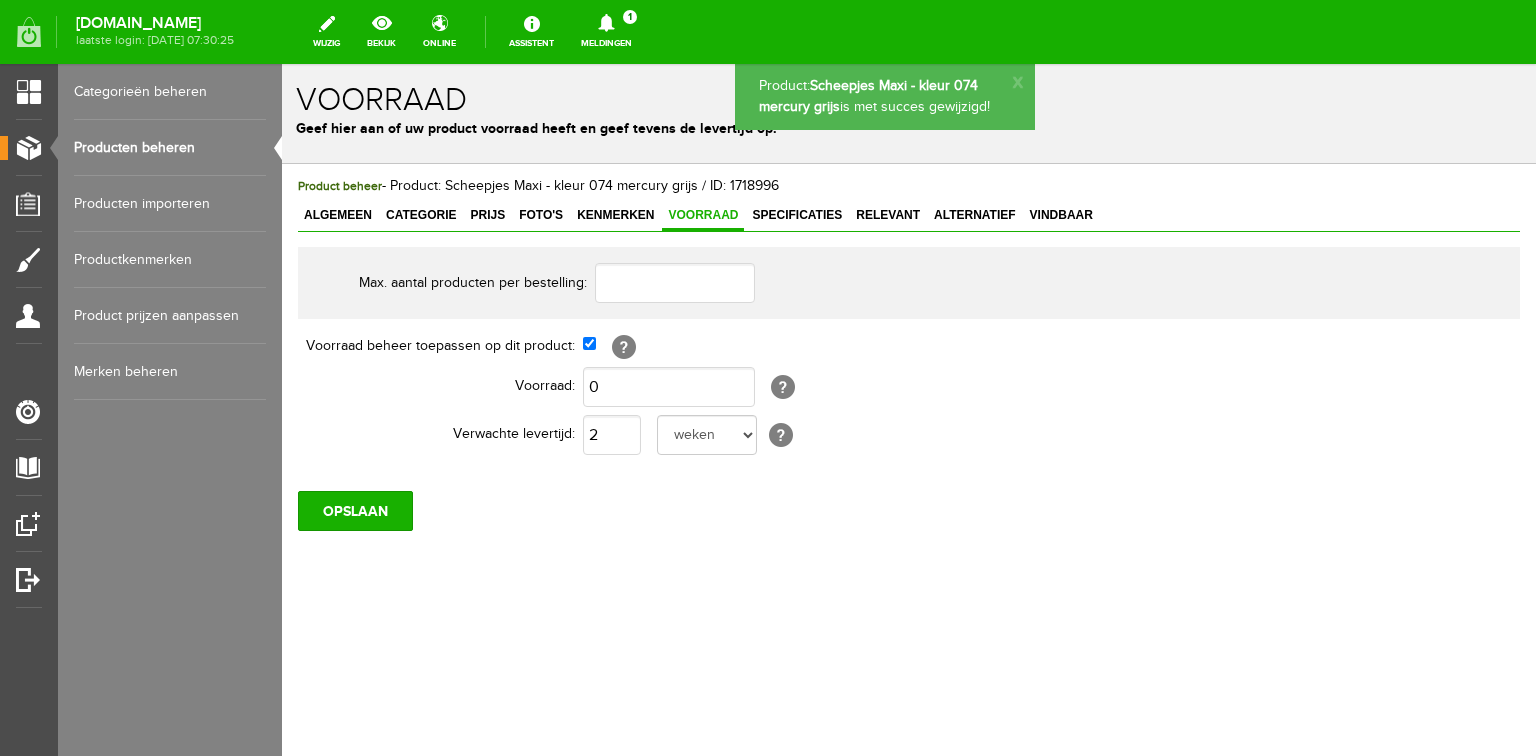 scroll, scrollTop: 0, scrollLeft: 0, axis: both 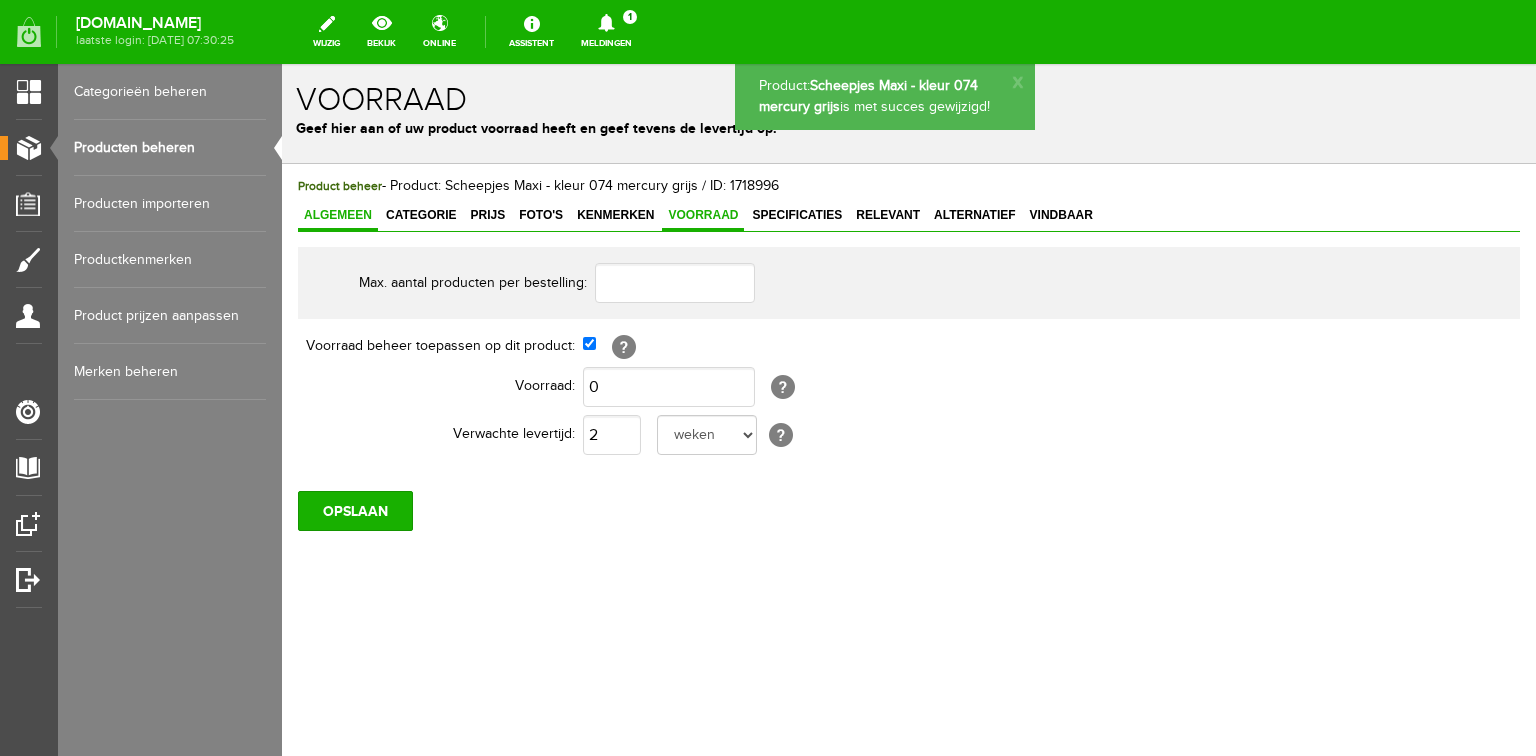 click on "Algemeen" at bounding box center (338, 215) 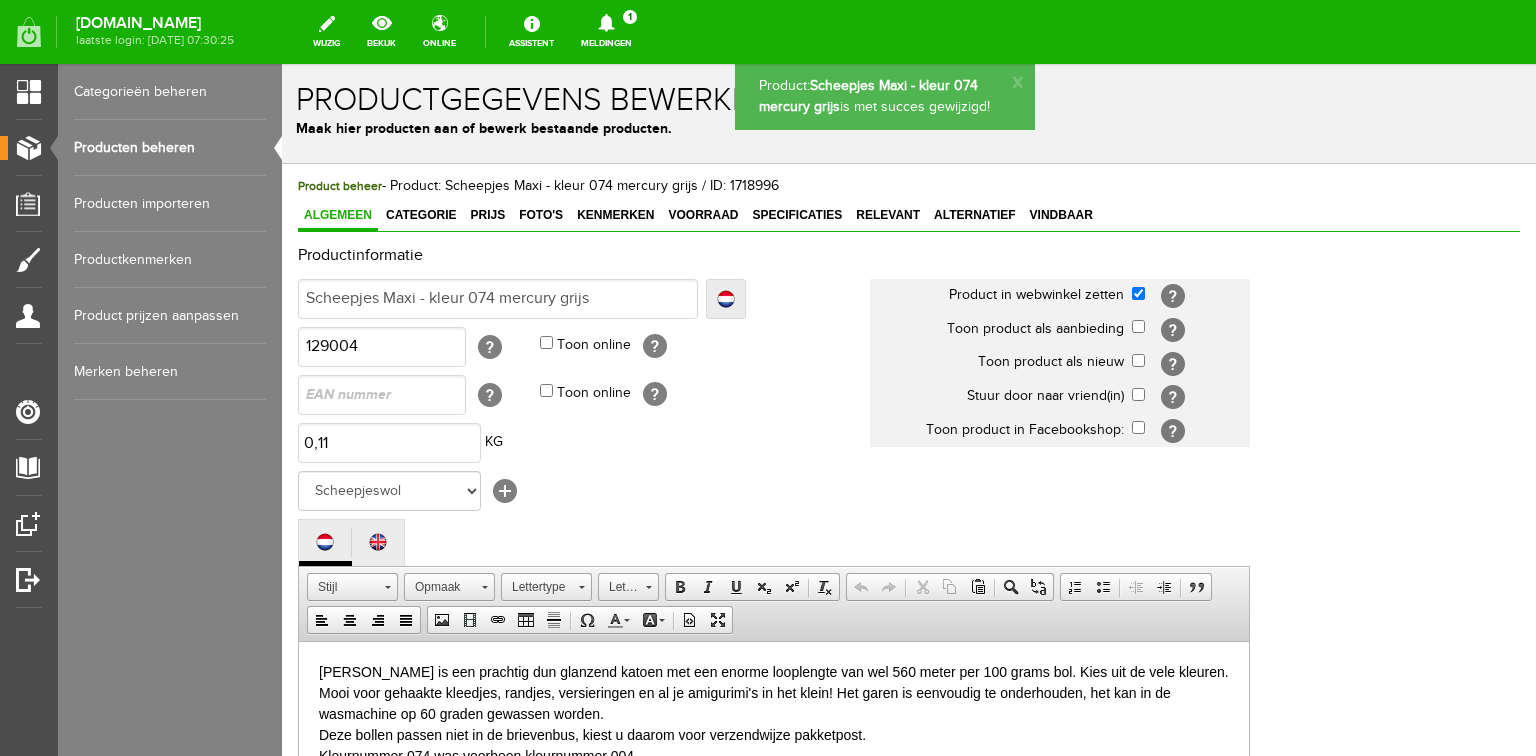 click on "Producten beheren" at bounding box center [170, 148] 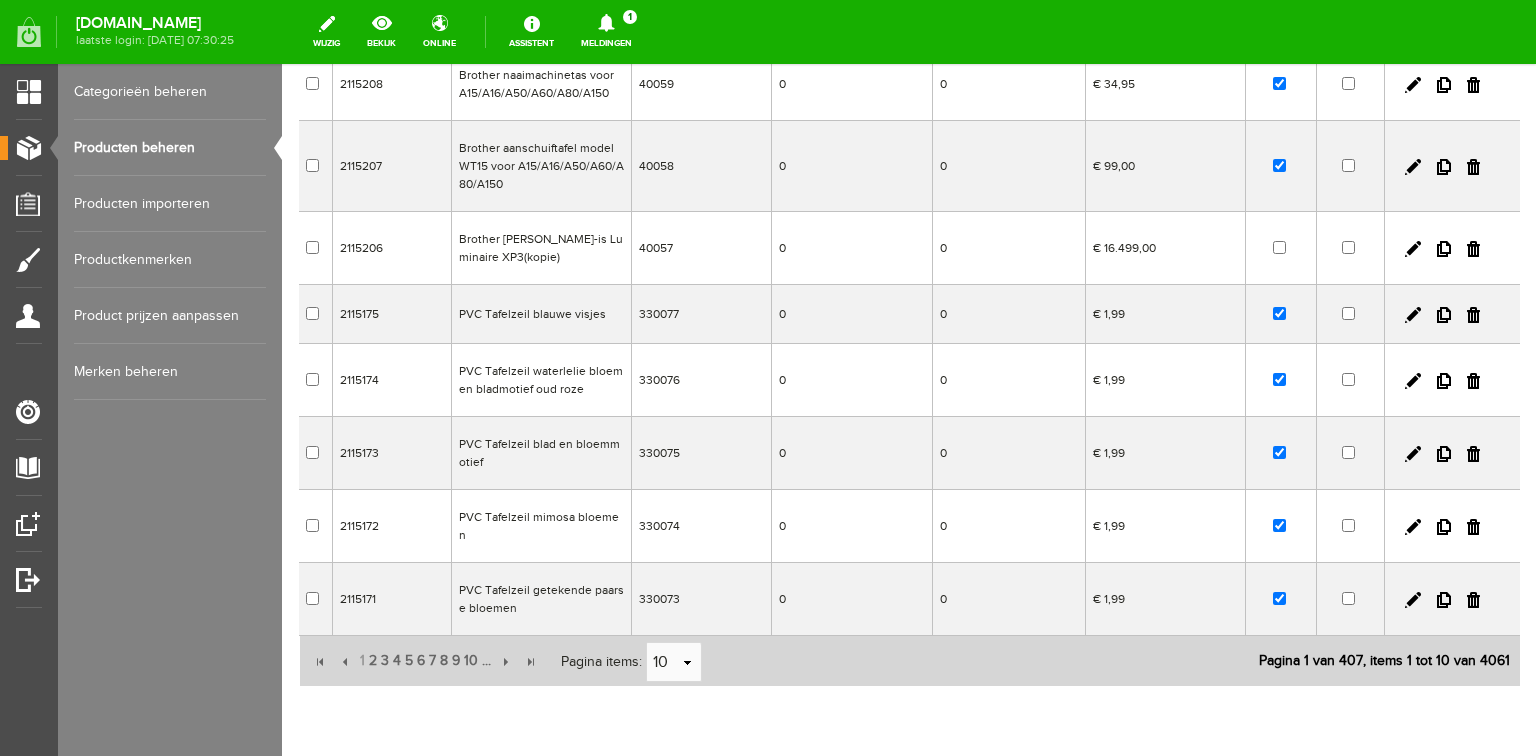 scroll, scrollTop: 466, scrollLeft: 0, axis: vertical 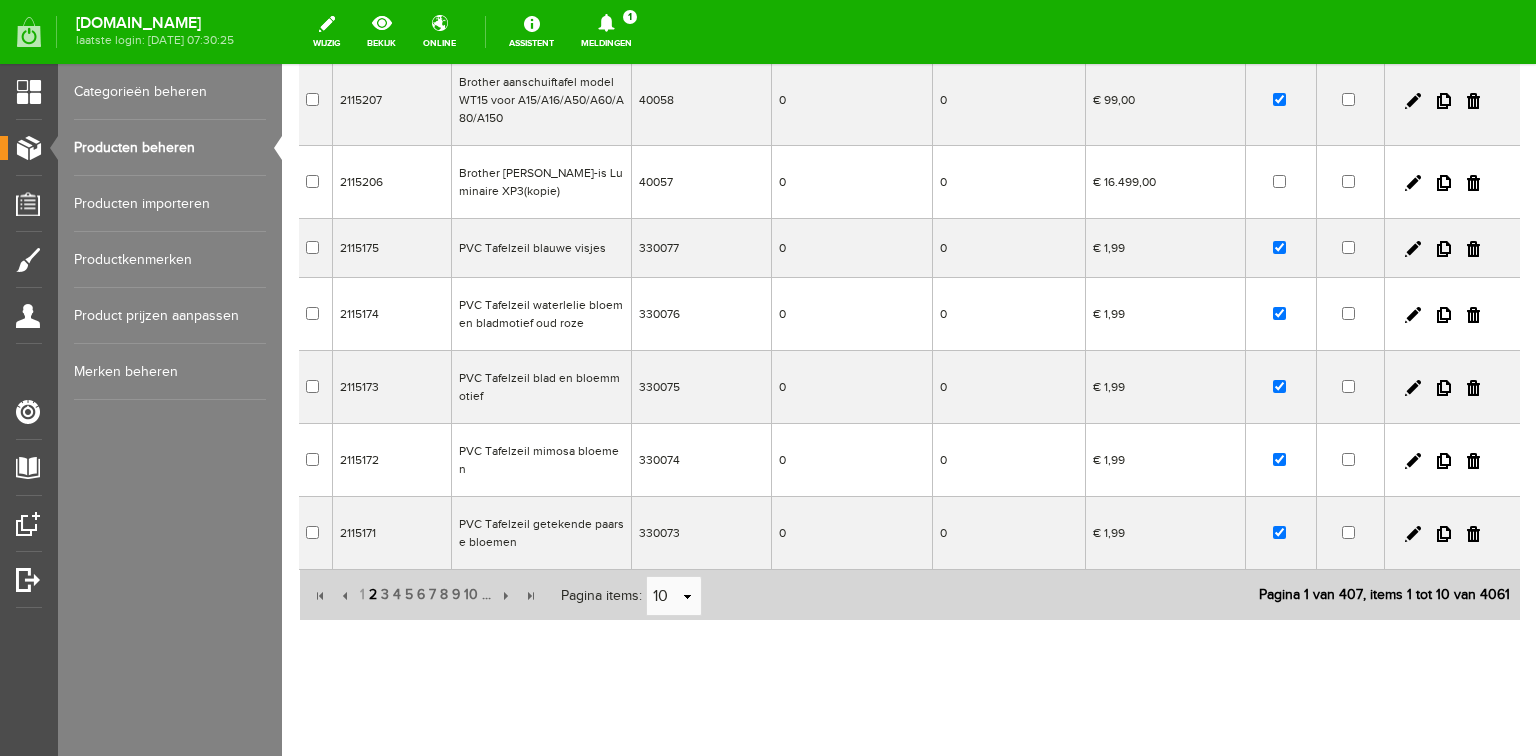 click on "2" at bounding box center [373, 595] 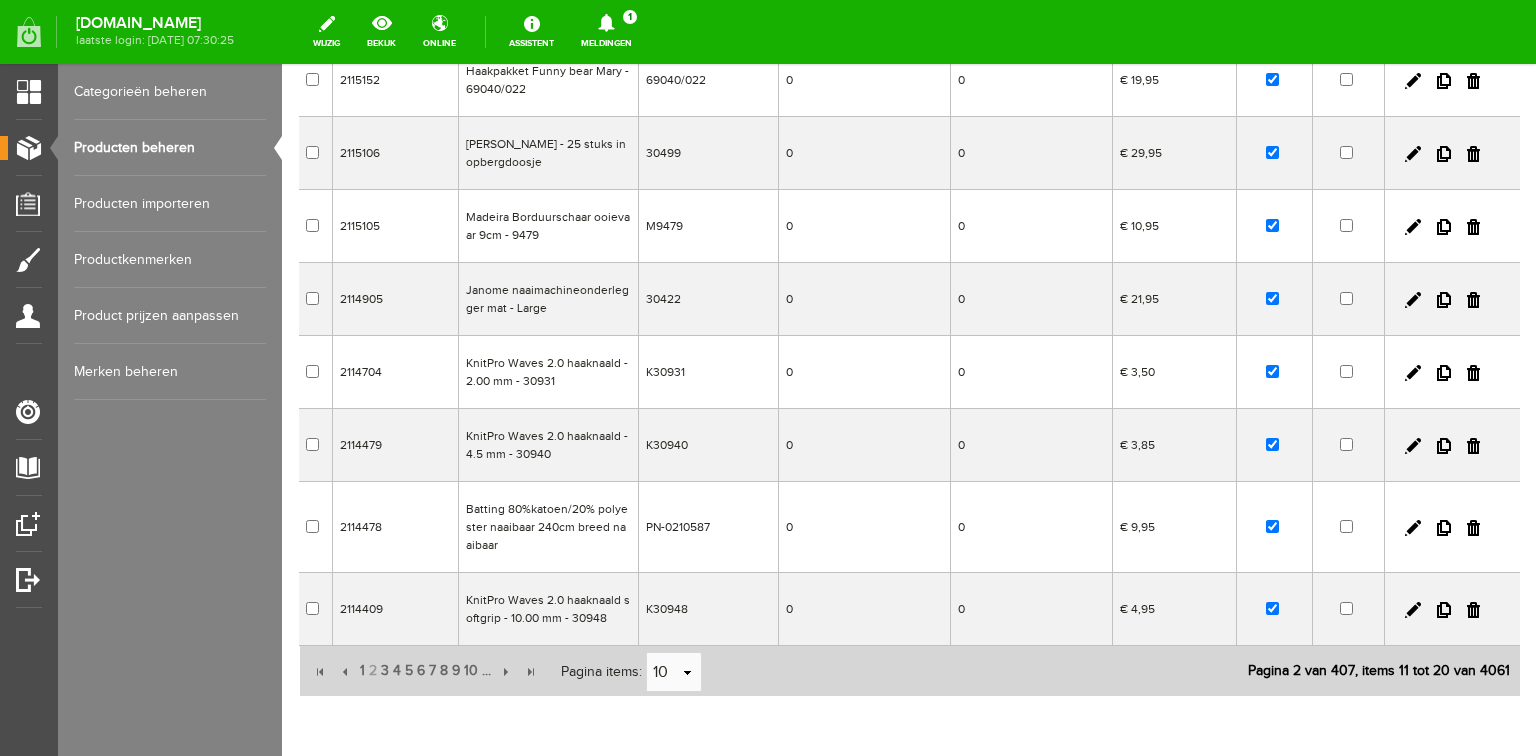 scroll, scrollTop: 474, scrollLeft: 0, axis: vertical 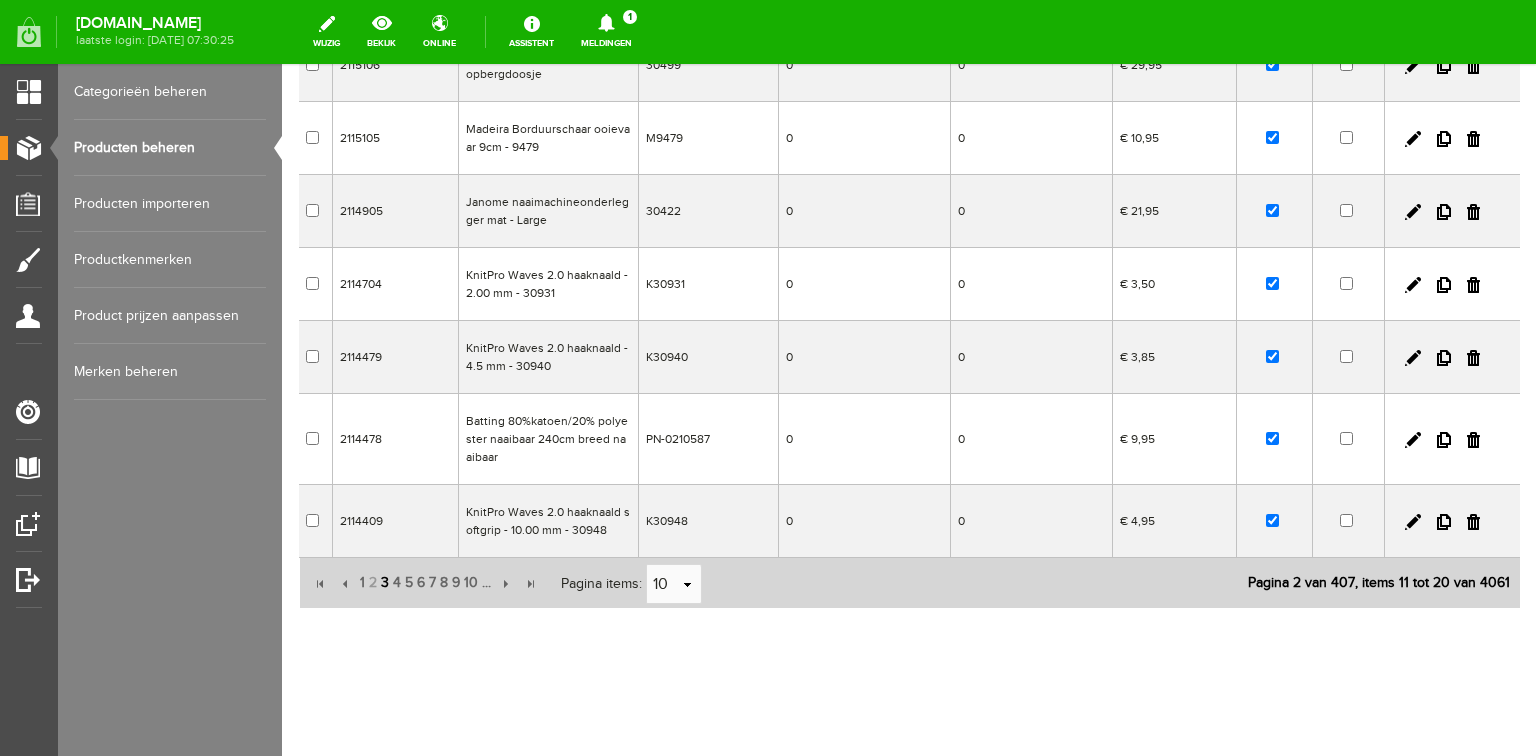 click on "3" at bounding box center (385, 583) 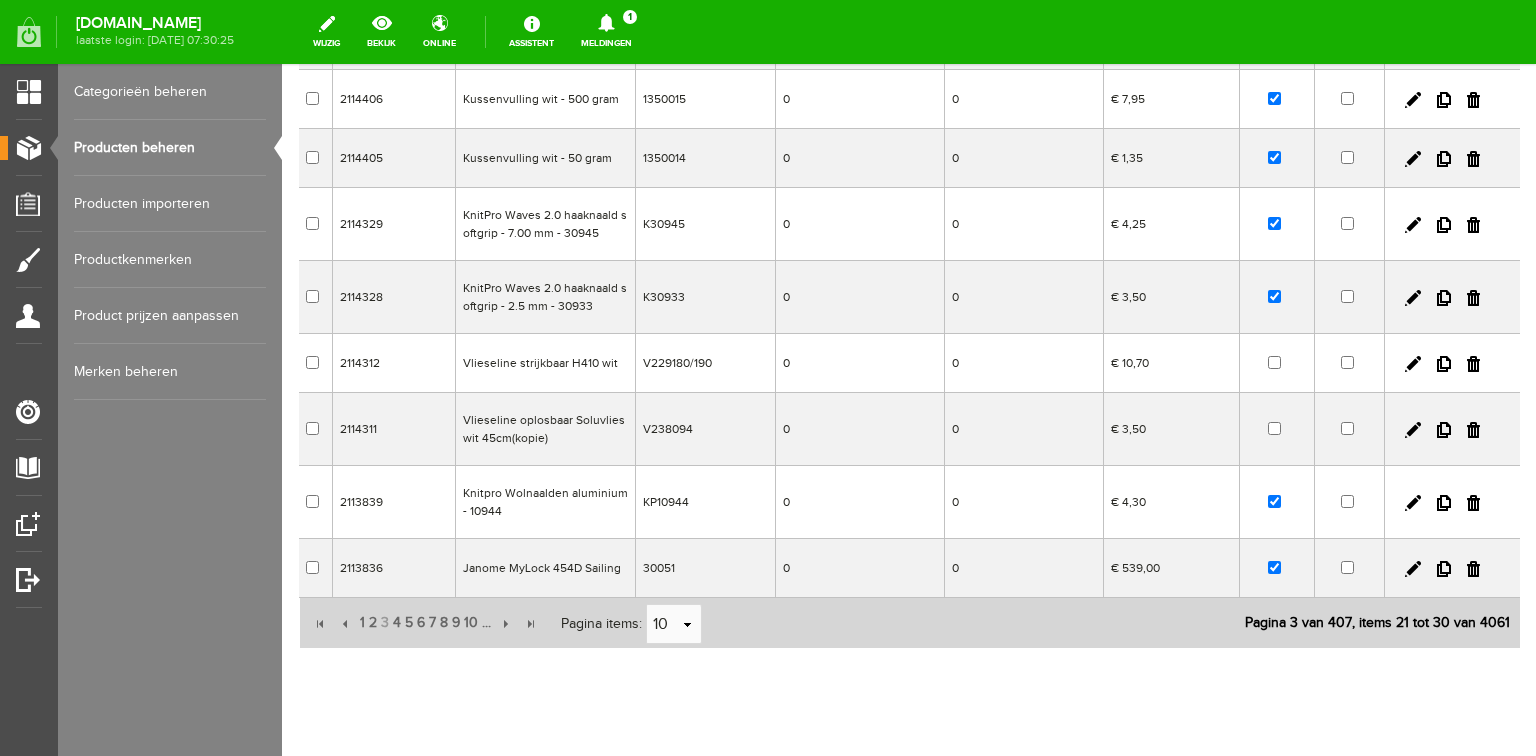 scroll, scrollTop: 404, scrollLeft: 0, axis: vertical 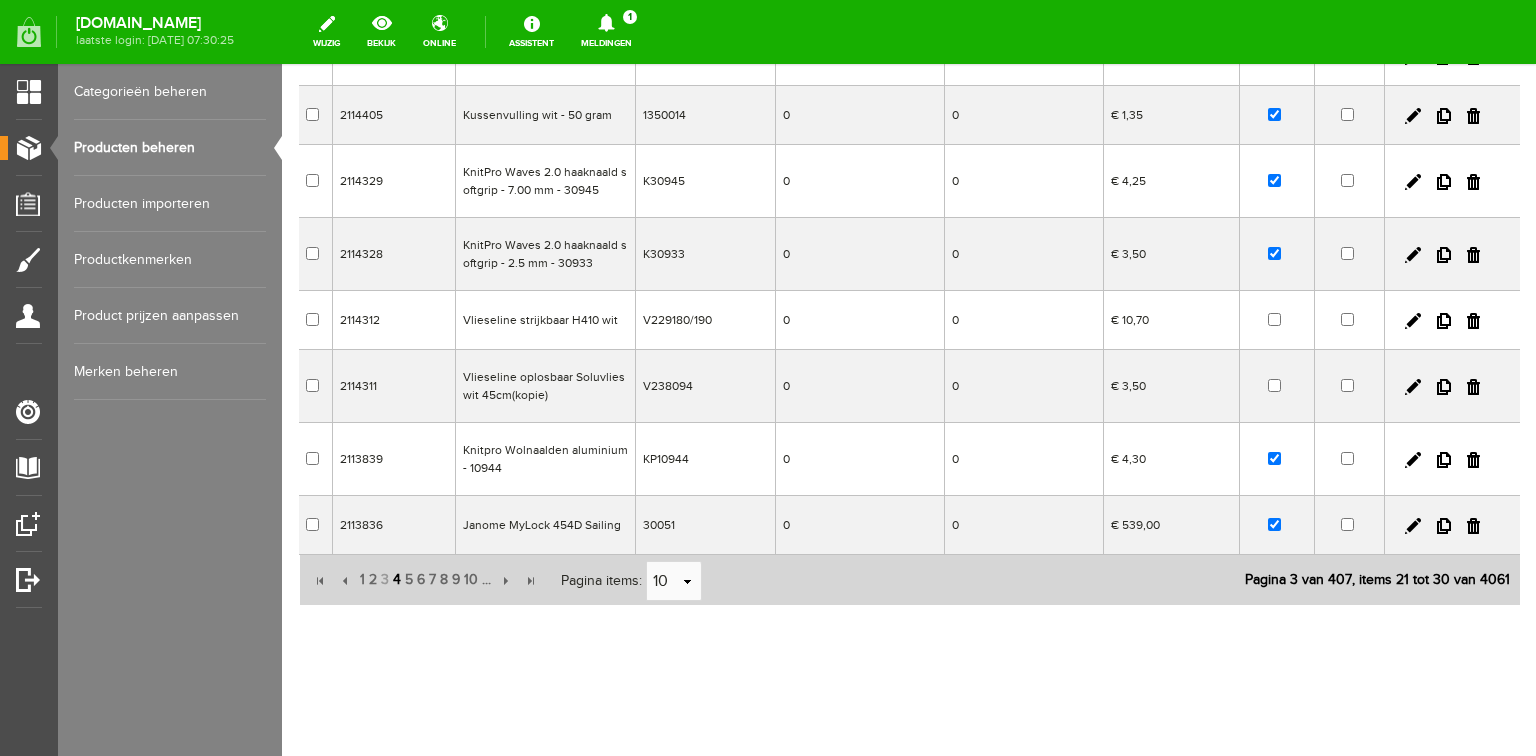 click on "4" at bounding box center [397, 580] 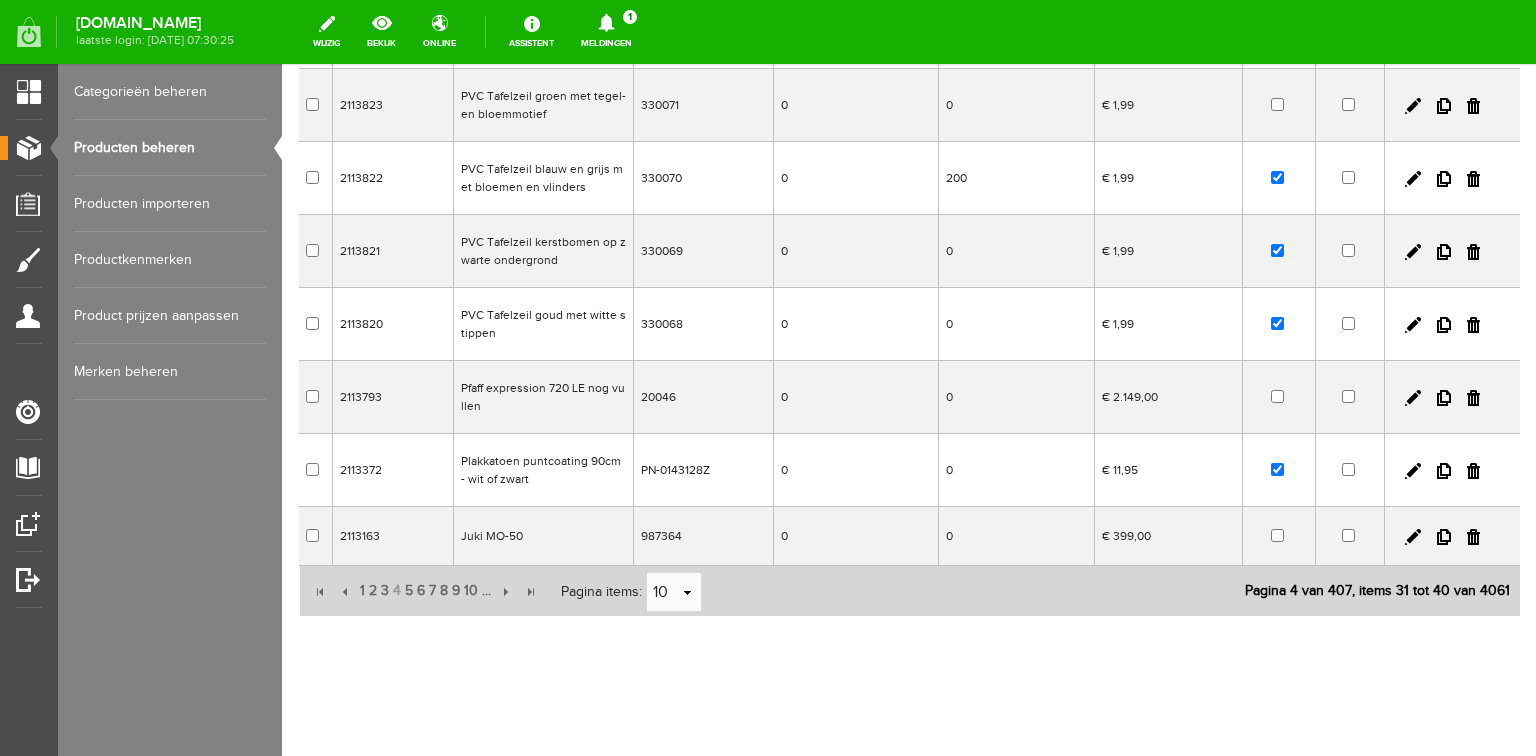 scroll, scrollTop: 479, scrollLeft: 0, axis: vertical 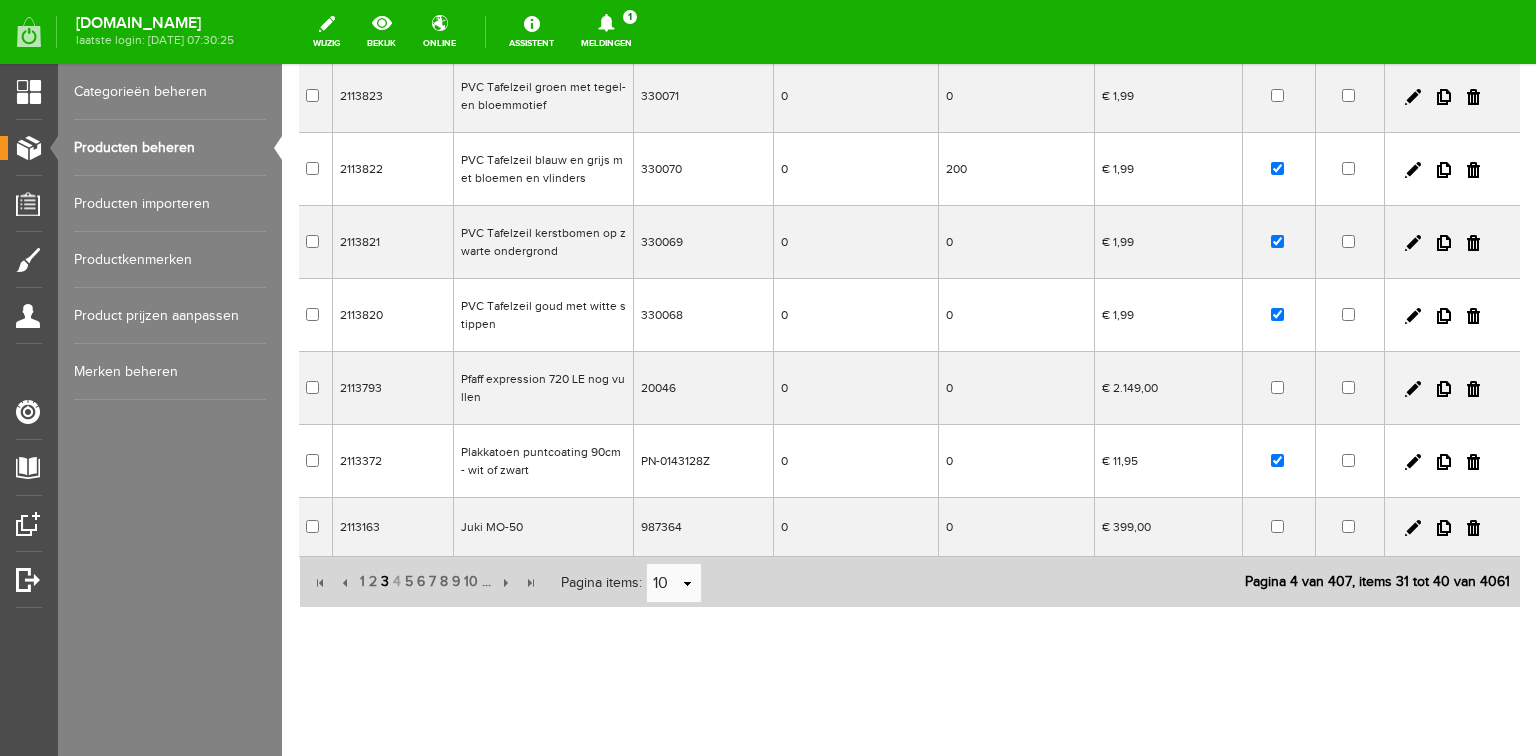 click on "3" at bounding box center [385, 582] 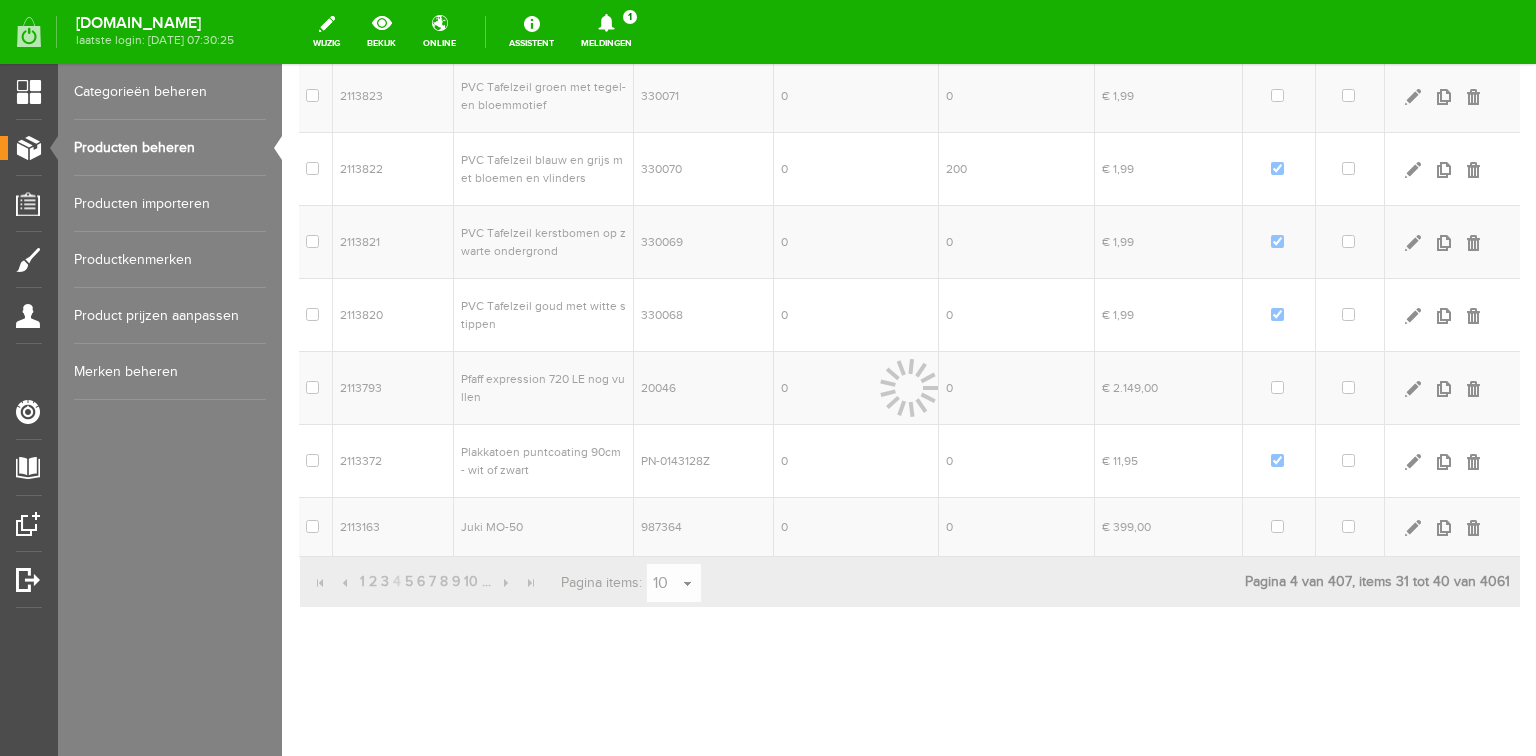 scroll, scrollTop: 404, scrollLeft: 0, axis: vertical 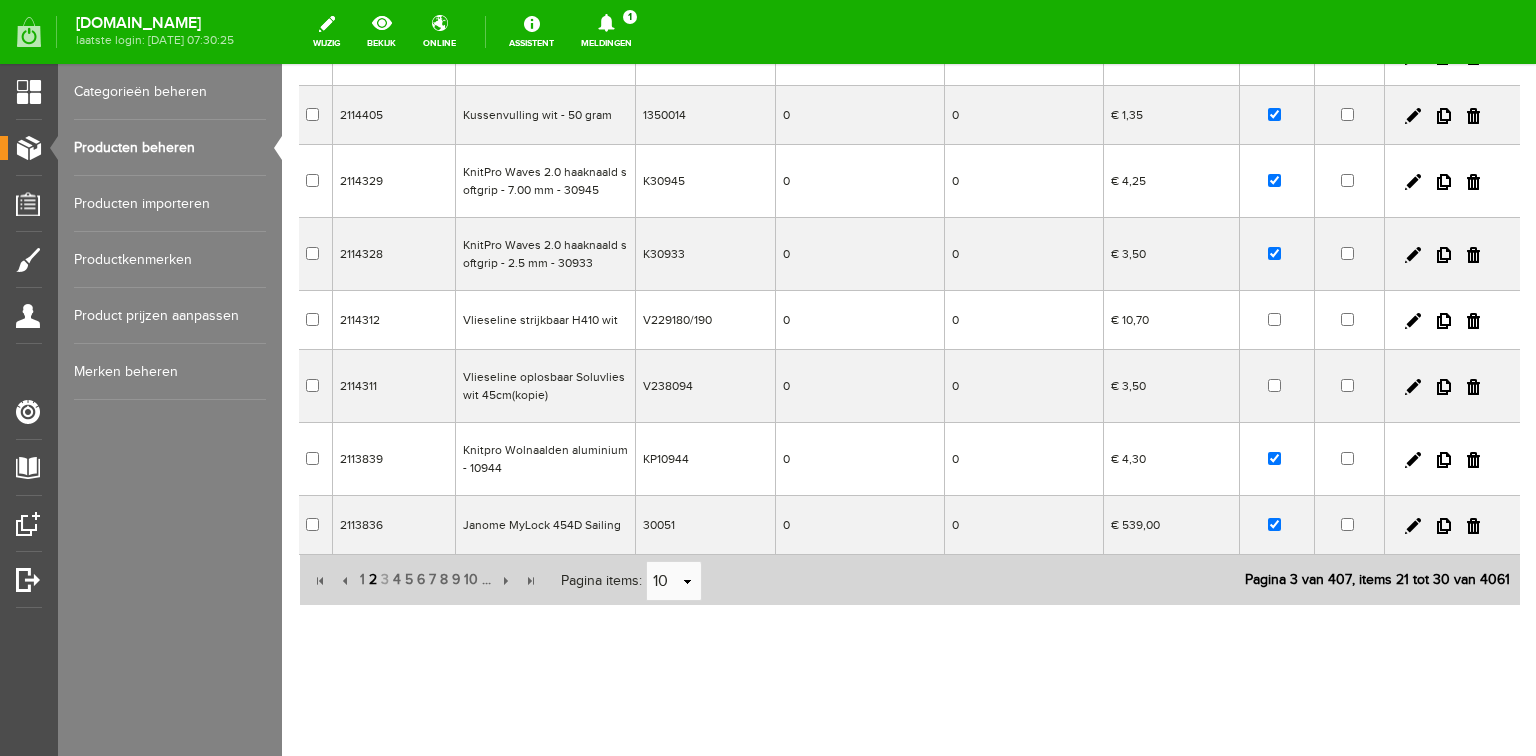 click on "2" at bounding box center [373, 580] 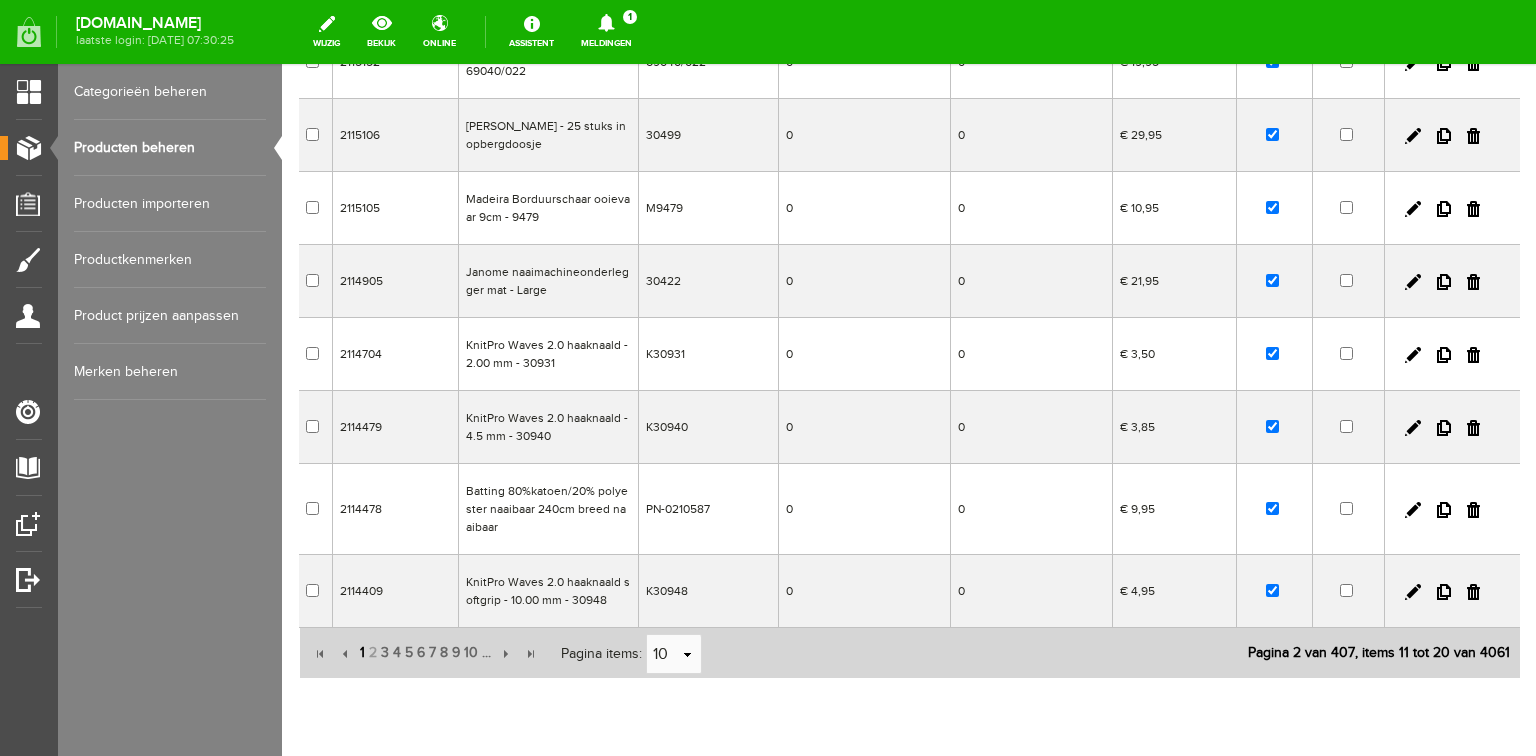 click on "1" at bounding box center [362, 653] 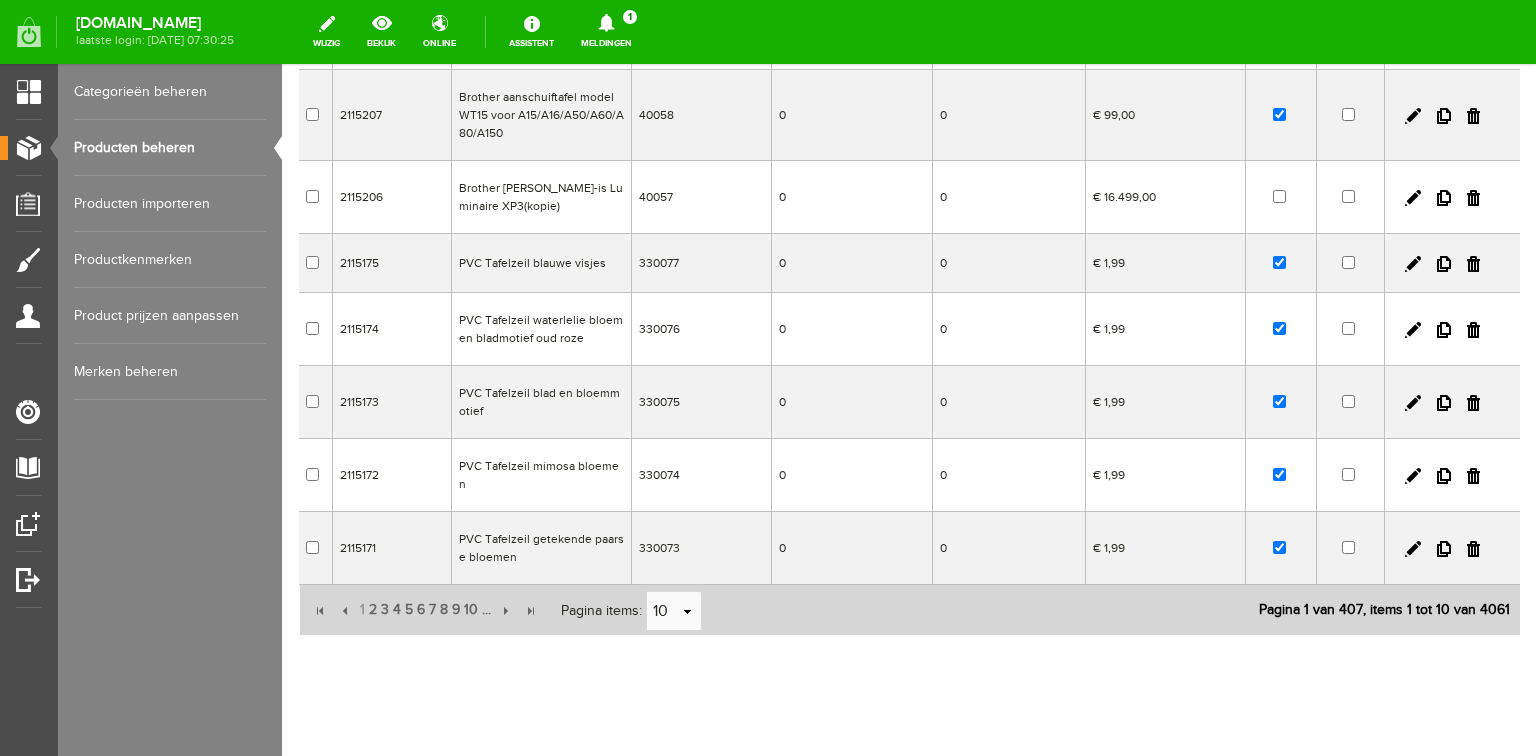 scroll, scrollTop: 466, scrollLeft: 0, axis: vertical 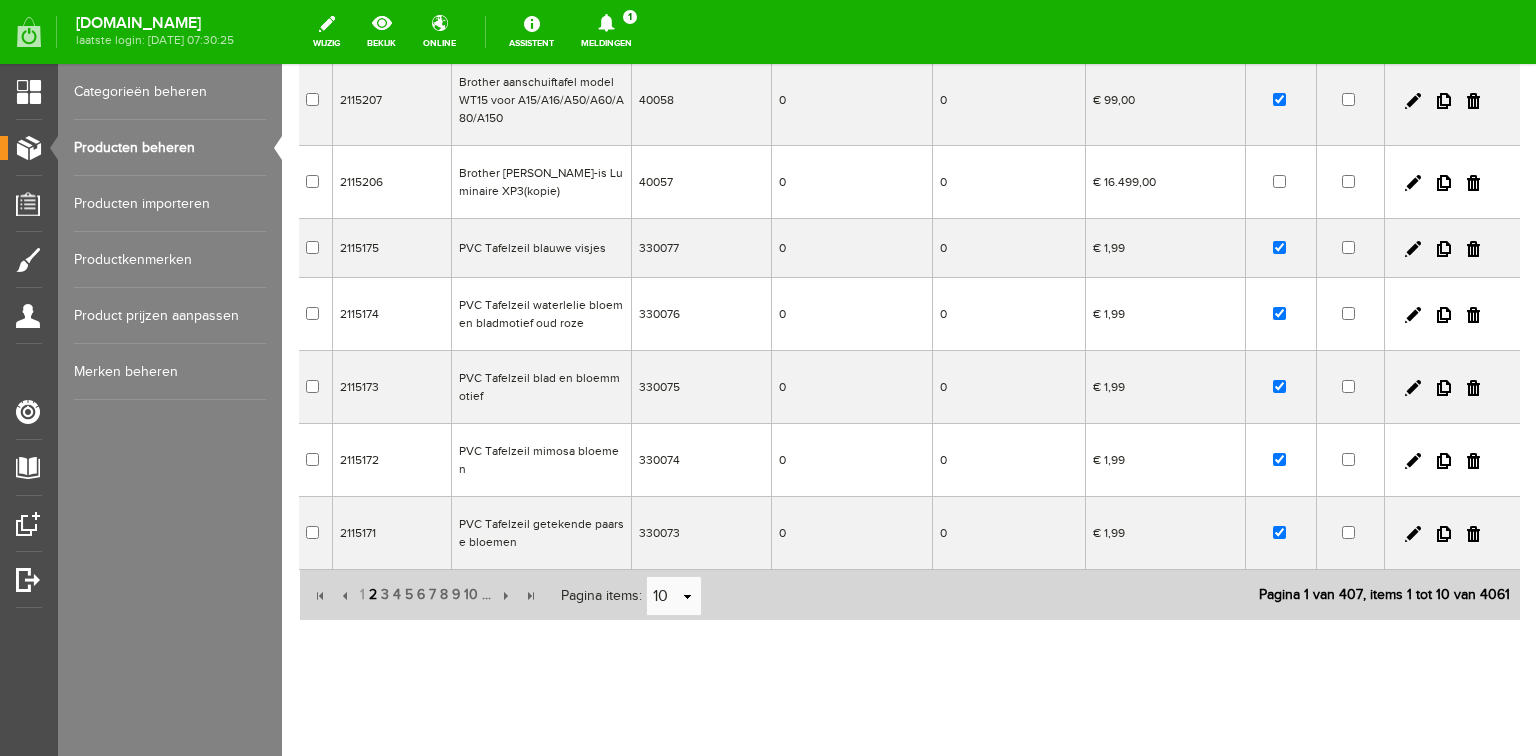 click on "2" at bounding box center (373, 595) 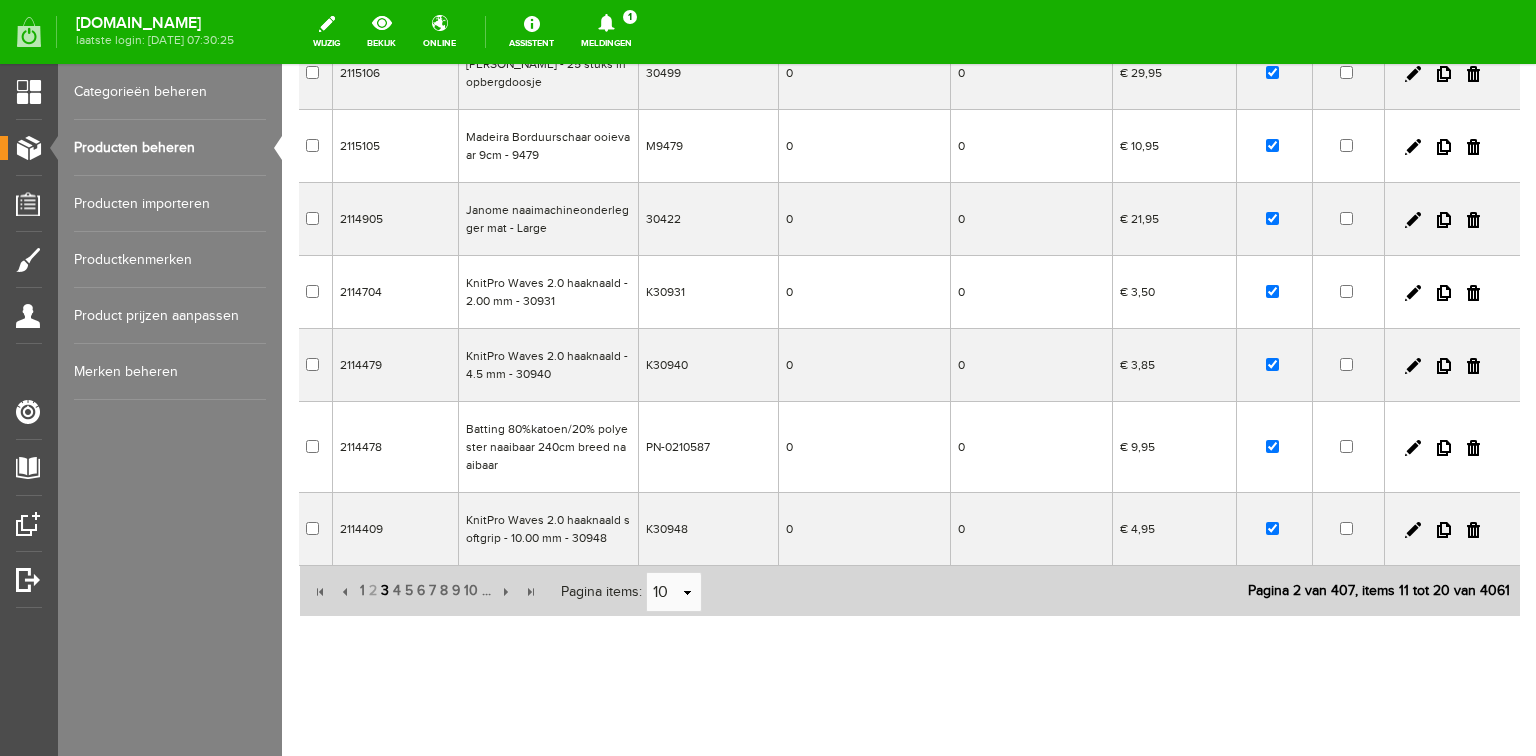 click on "3" at bounding box center [385, 591] 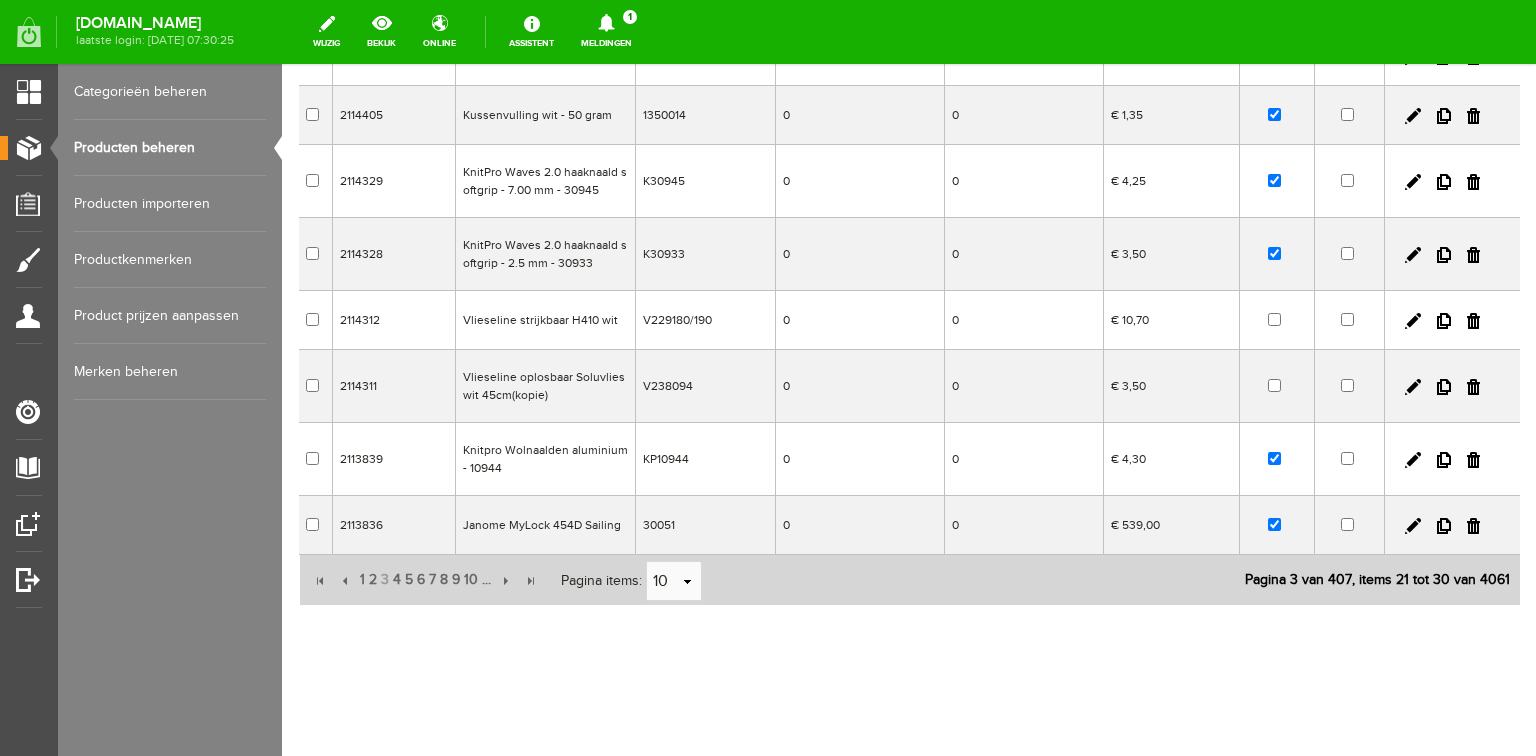 scroll, scrollTop: 404, scrollLeft: 0, axis: vertical 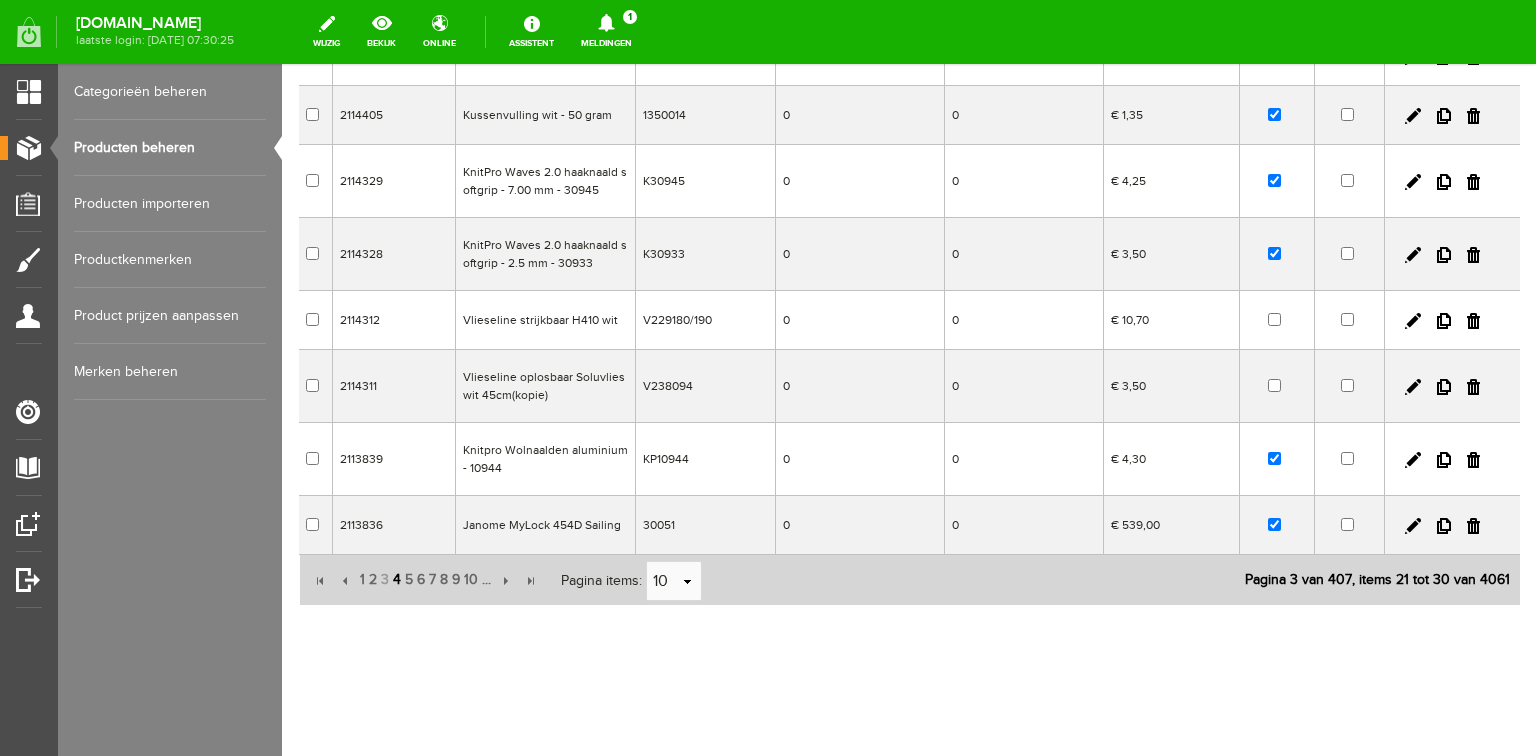 click on "4" at bounding box center [397, 580] 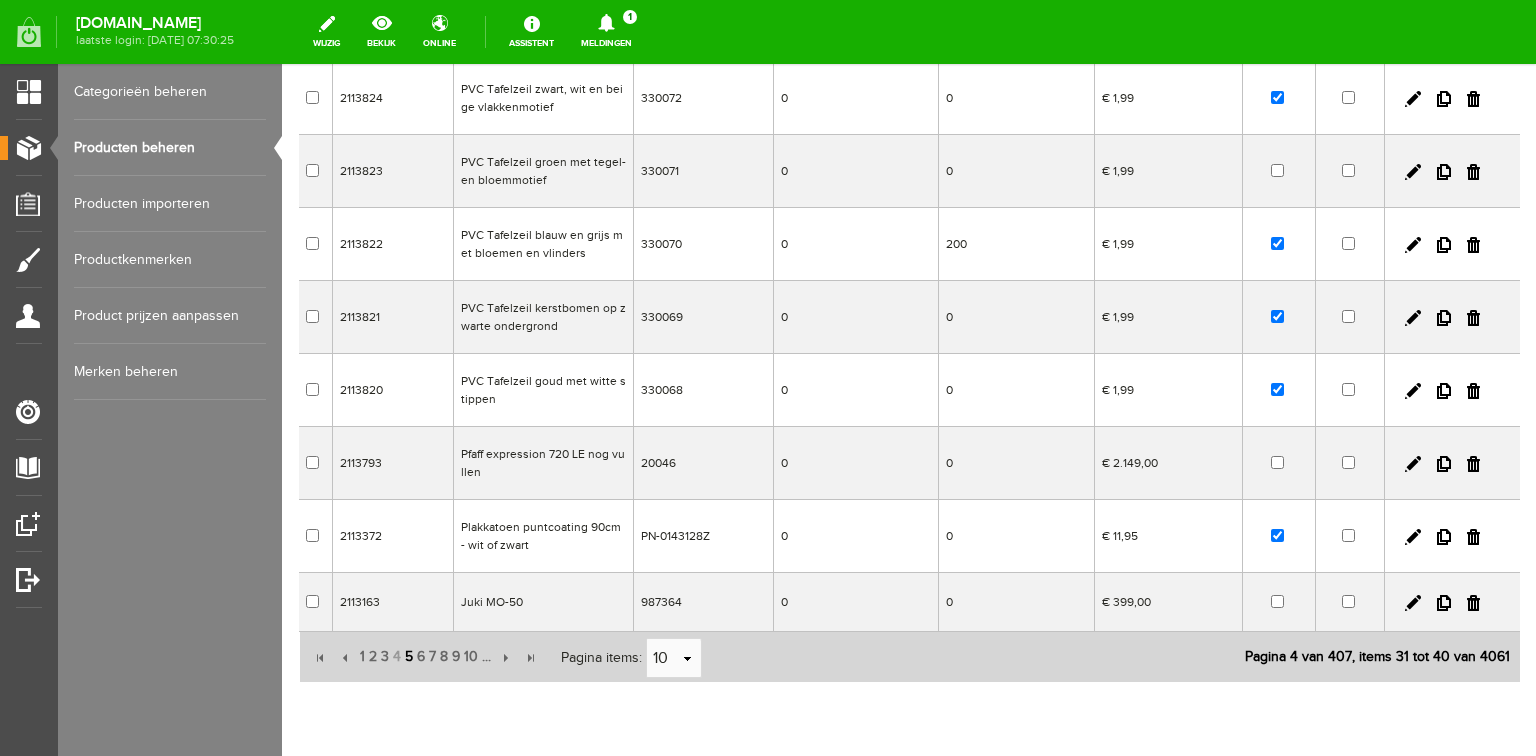 click on "5" at bounding box center [409, 657] 